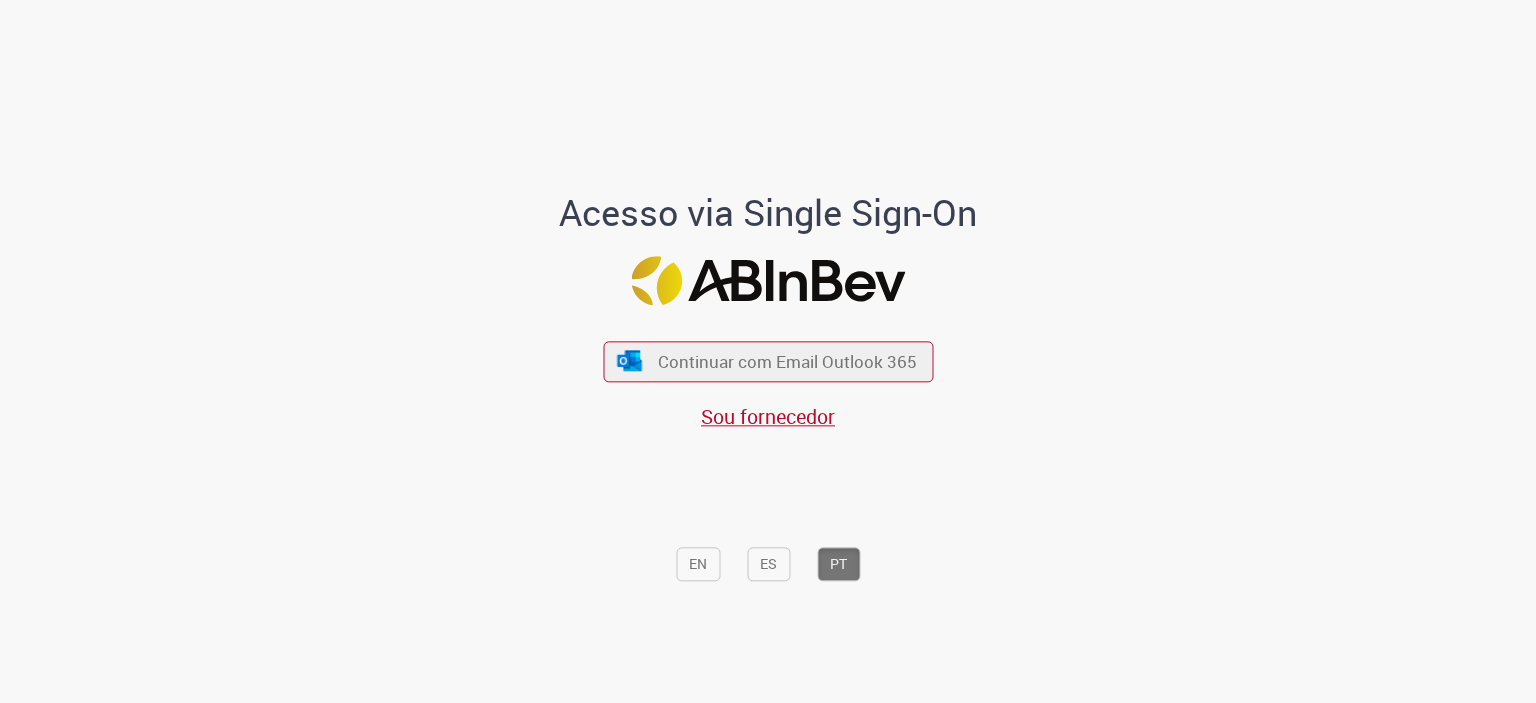 scroll, scrollTop: 0, scrollLeft: 0, axis: both 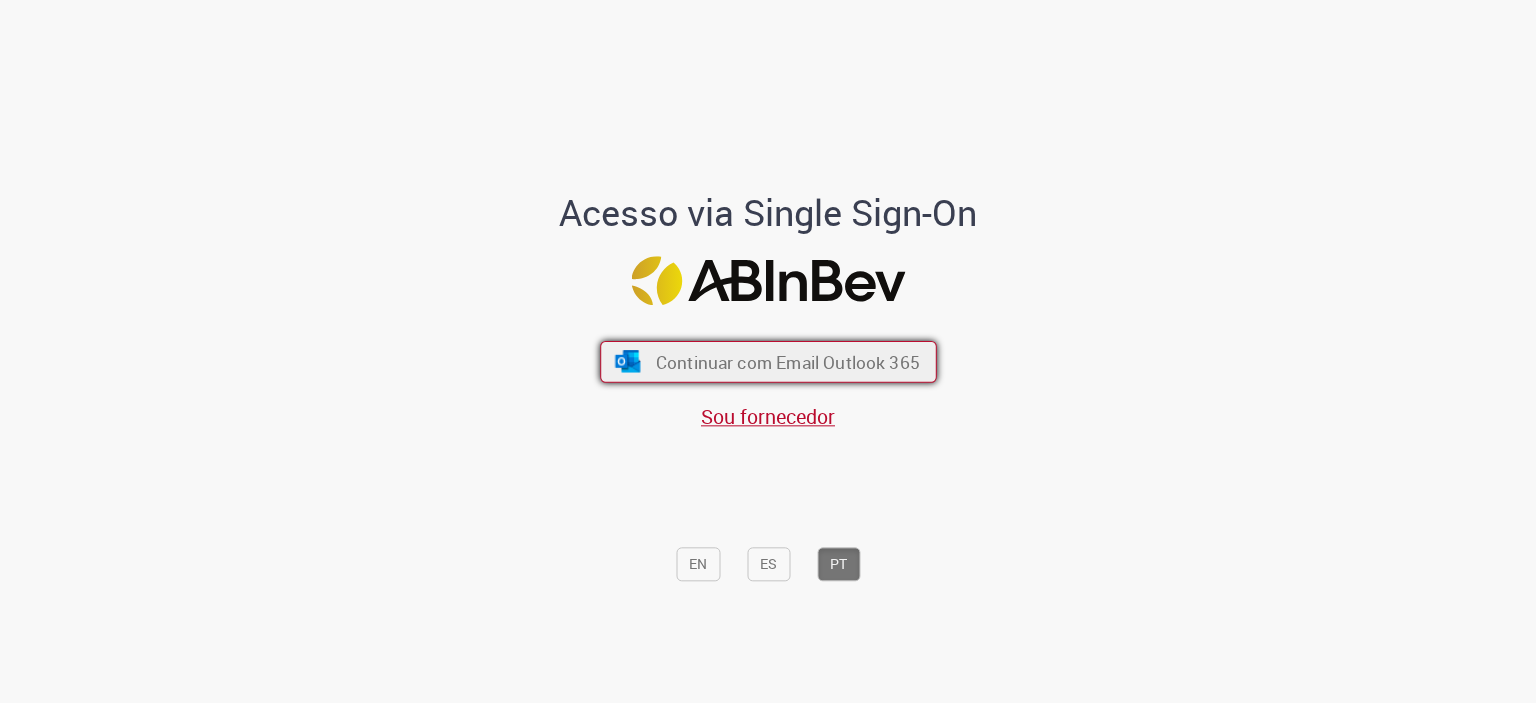 drag, startPoint x: 781, startPoint y: 362, endPoint x: 768, endPoint y: 309, distance: 54.571056 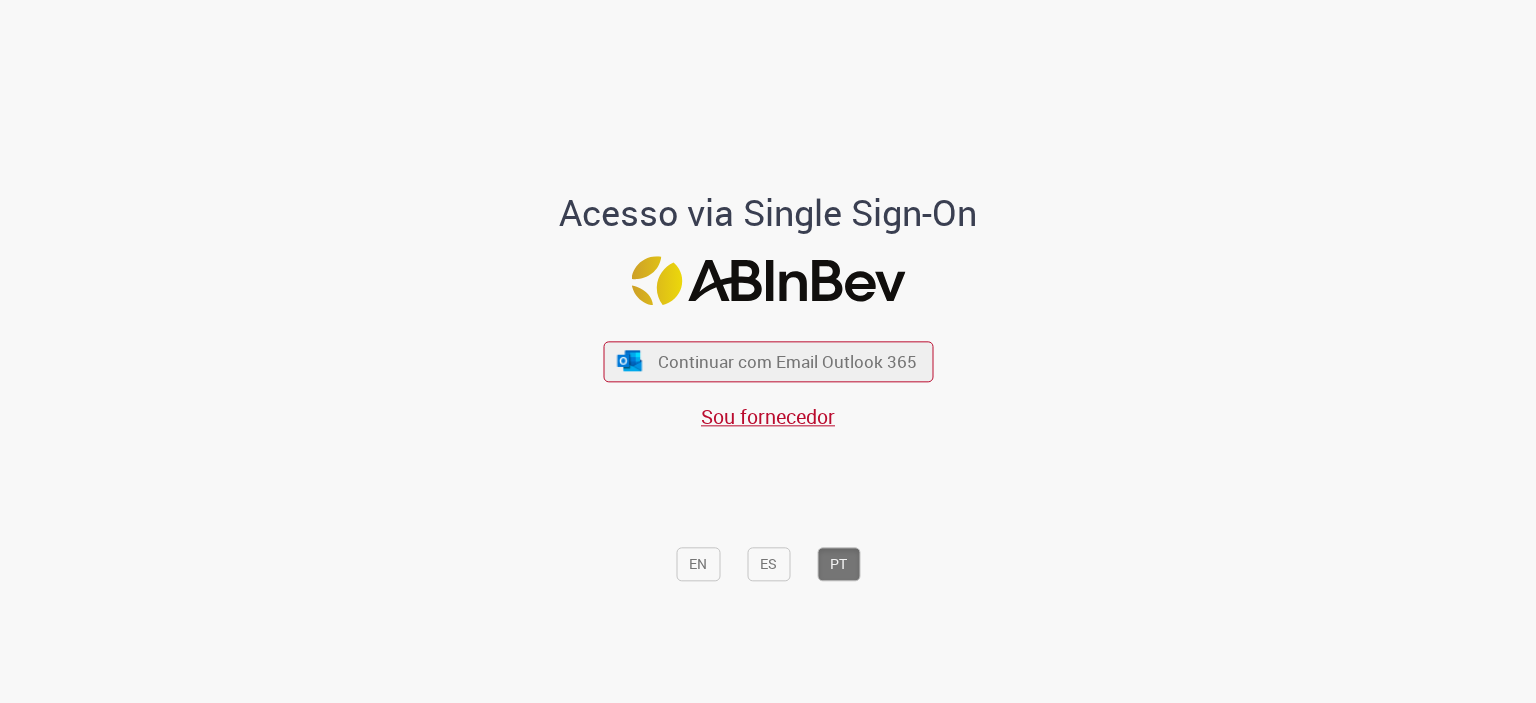 click on "Continuar com Email Outlook 365" at bounding box center (787, 361) 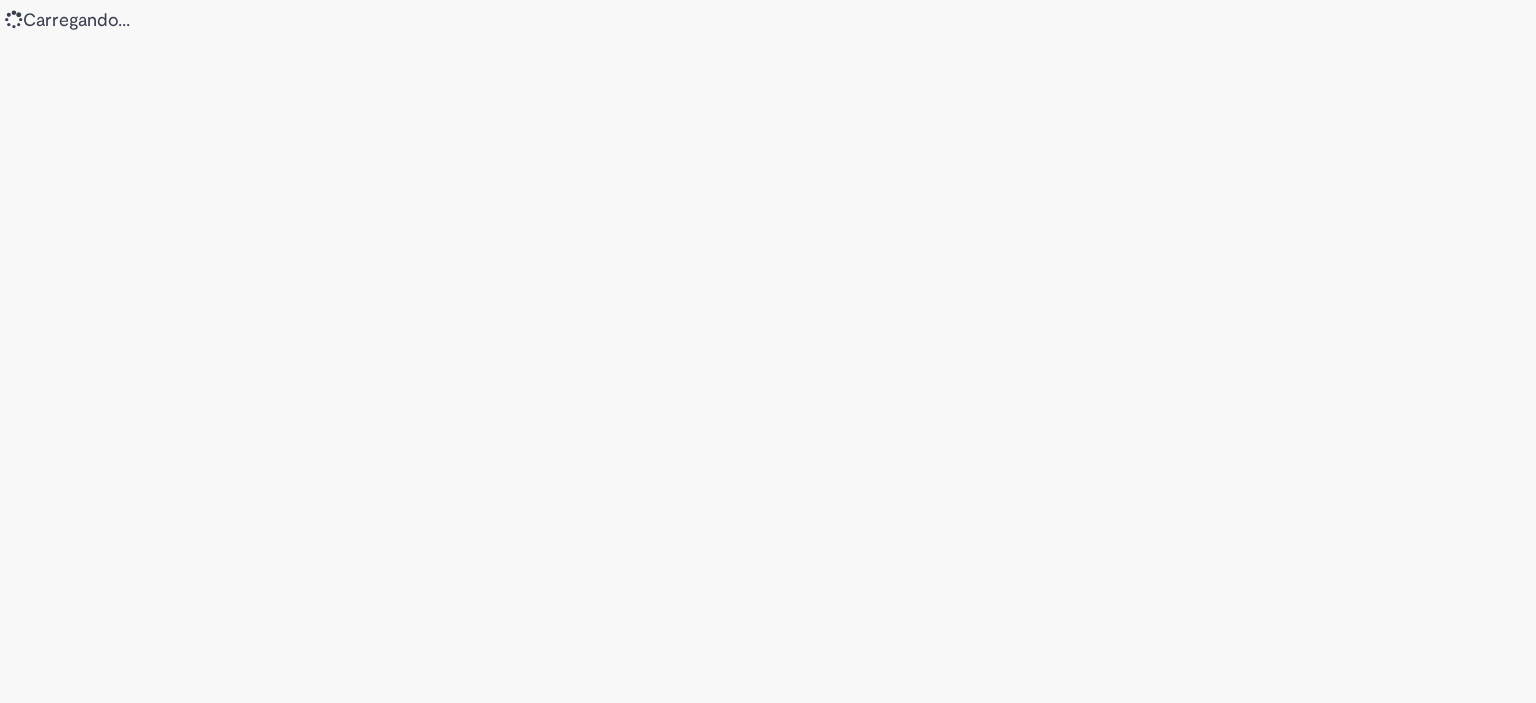 scroll, scrollTop: 0, scrollLeft: 0, axis: both 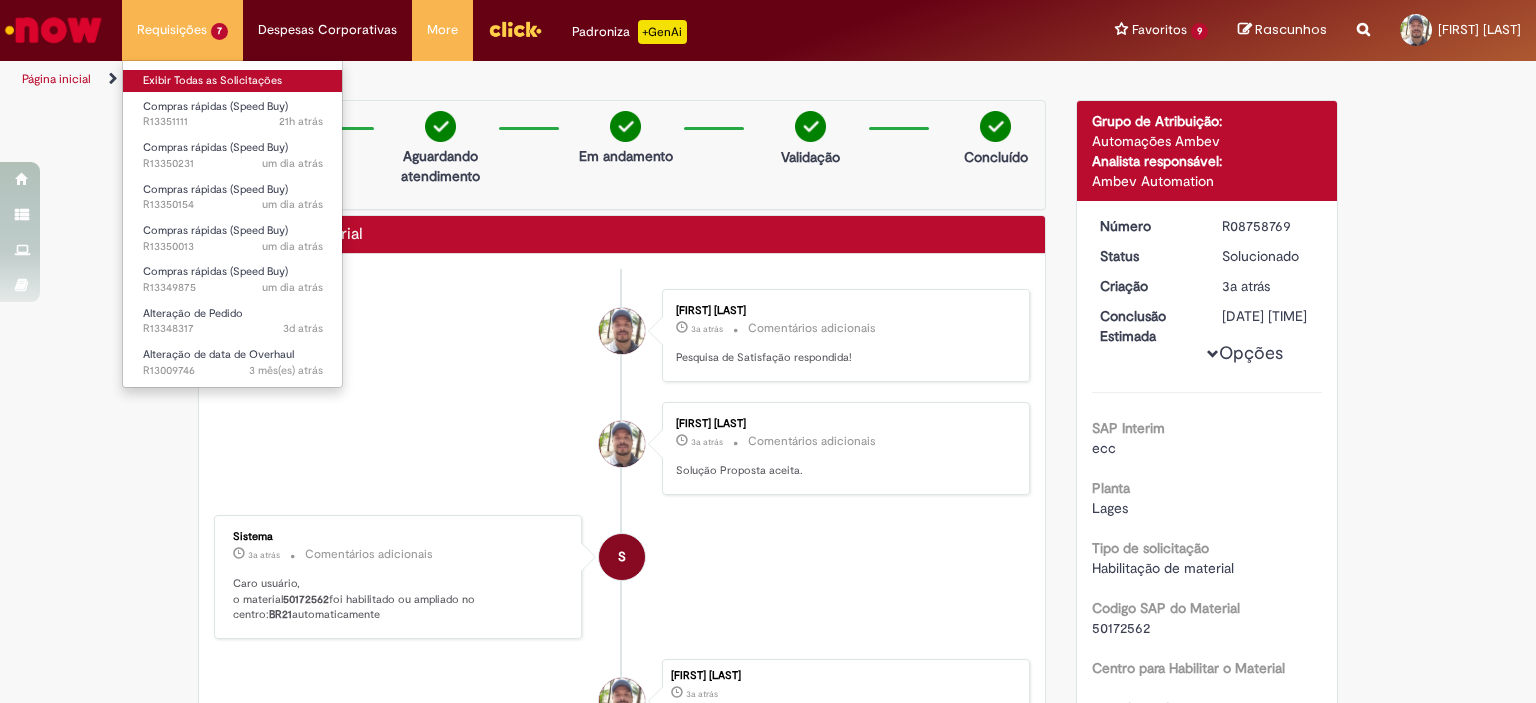 click on "Exibir Todas as Solicitações" at bounding box center (233, 81) 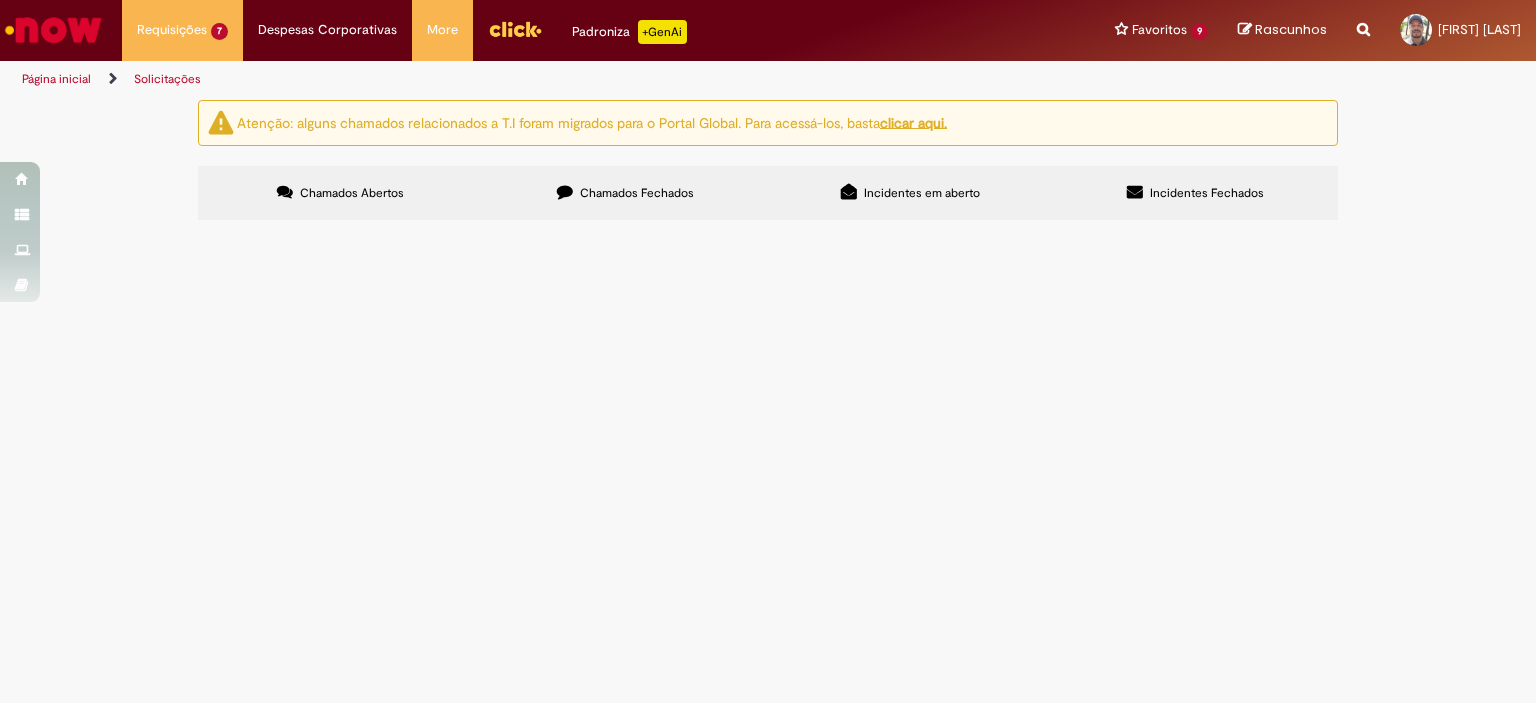 click on "Atenção: alguns chamados relacionados a T.I foram migrados para o Portal Global. Para acessá-los, basta  clicar aqui.
Chamados Abertos     Chamados Fechados     Incidentes em aberto     Incidentes Fechados
Itens solicitados
Exportar como PDF Exportar como Excel Exportar como CSV
Itens solicitados
Número
Oferta
Descrição
Fase
Status
R13351111       Compras rápidas (Speed Buy)       Serviço de reparo em computador da área de processo.
Aberto
R13350231       Compras rápidas (Speed Buy)       Pagamento de serviço em monovia no Aldox." at bounding box center (768, 163) 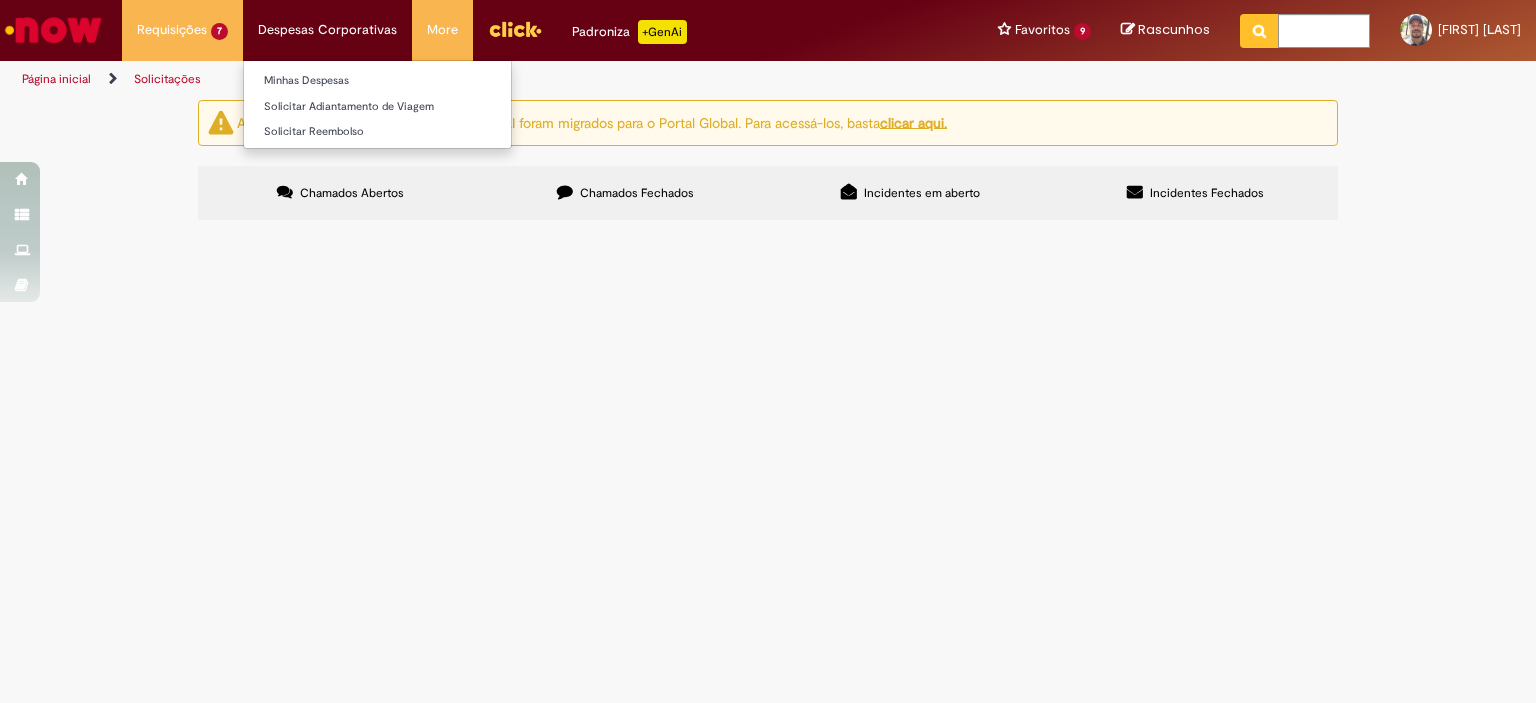 click on "Despesas Corporativas
Minhas Despesas
Solicitar Adiantamento de Viagem
Solicitar Reembolso" at bounding box center [182, 30] 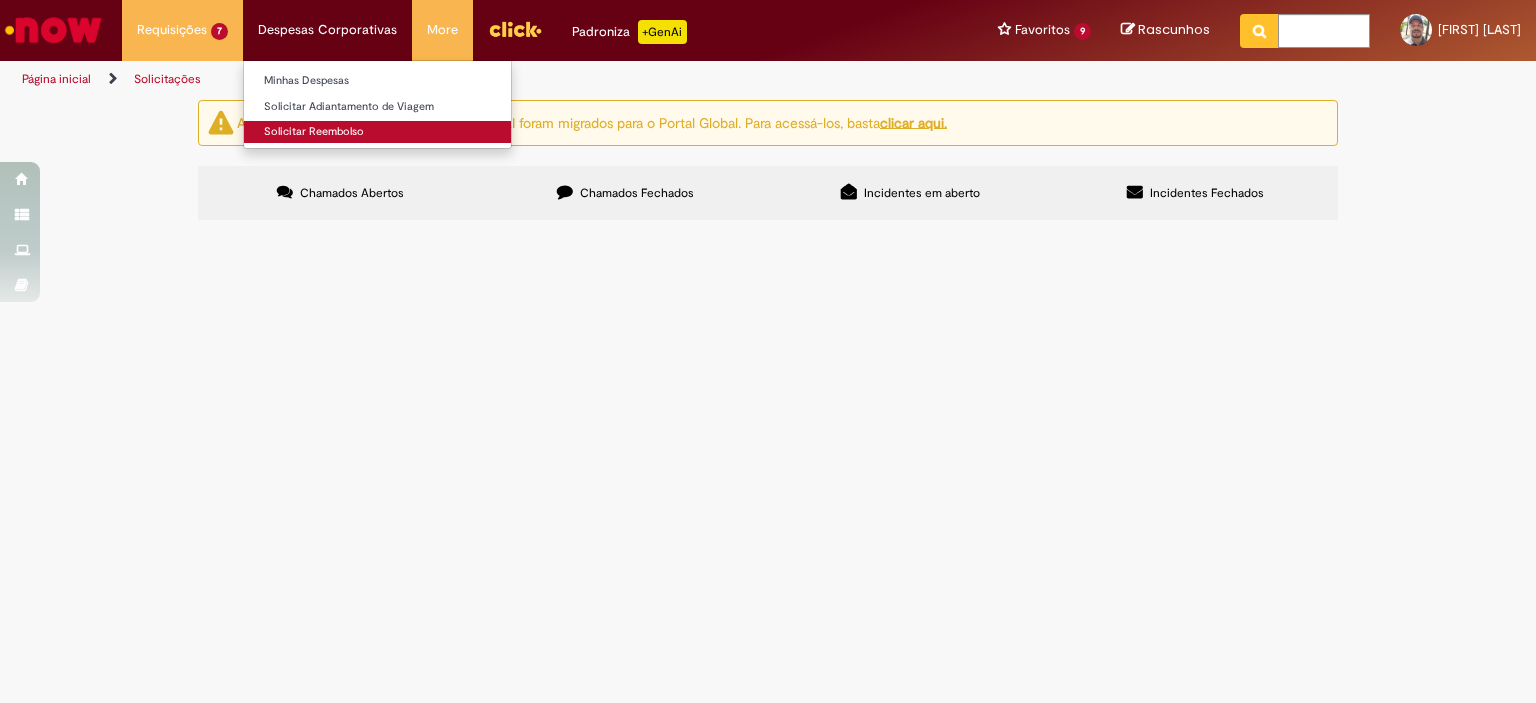 click on "Solicitar Reembolso" at bounding box center (377, 132) 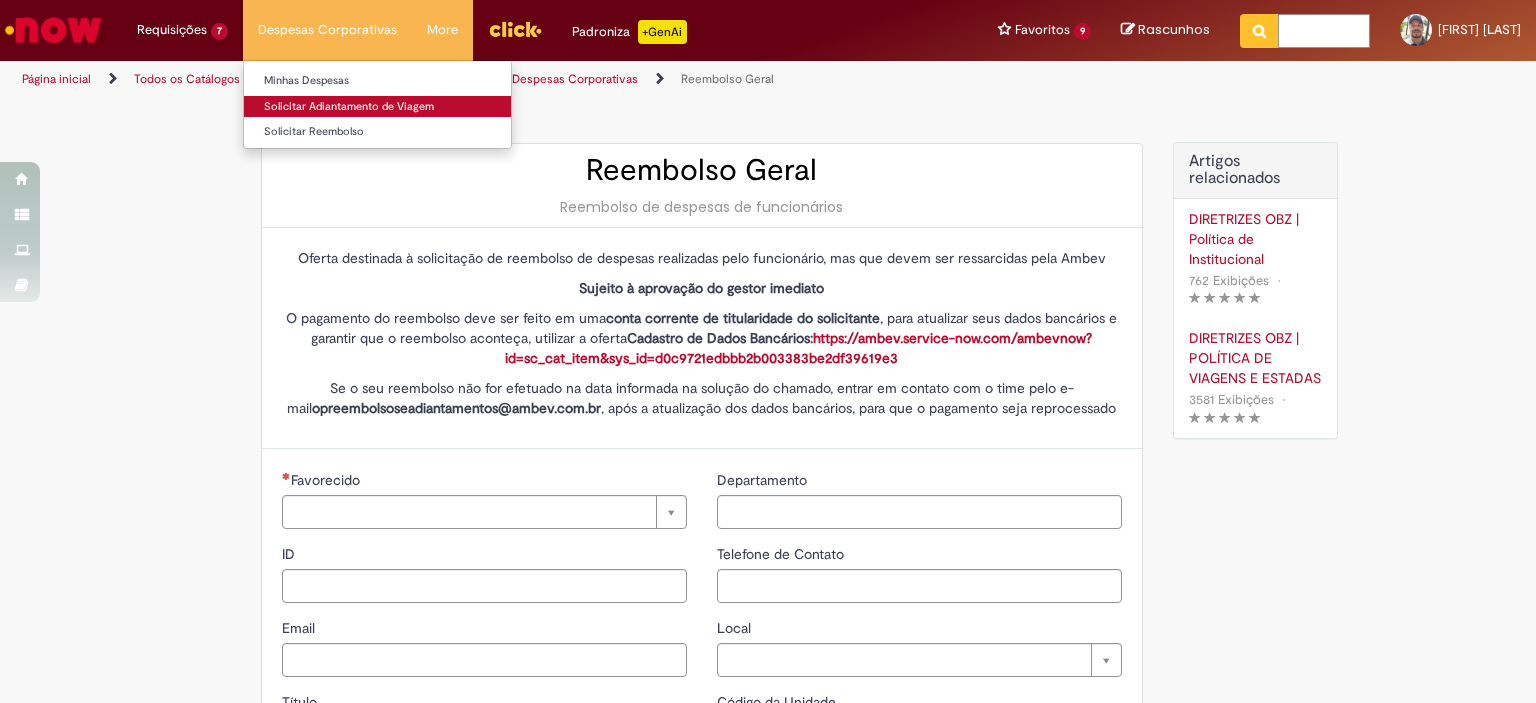 type on "********" 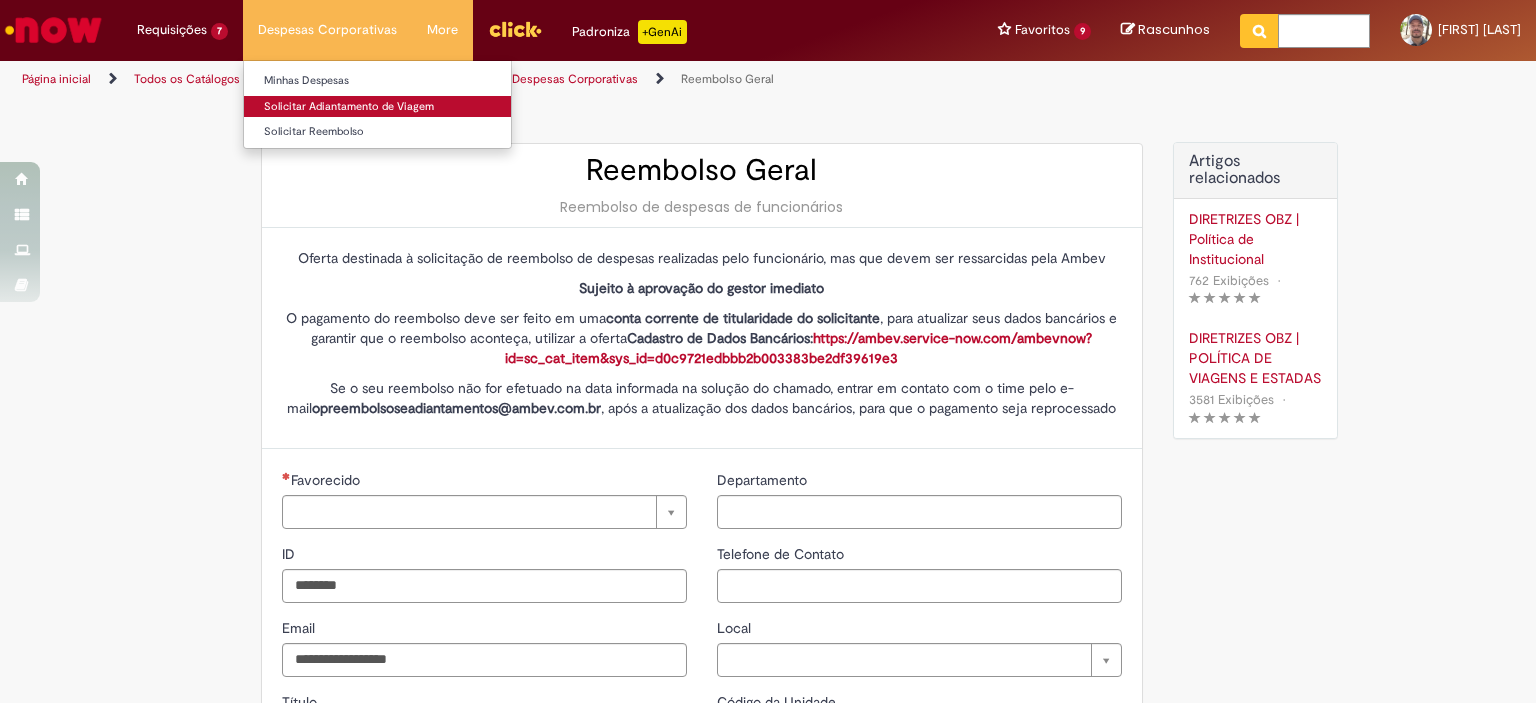 type on "**********" 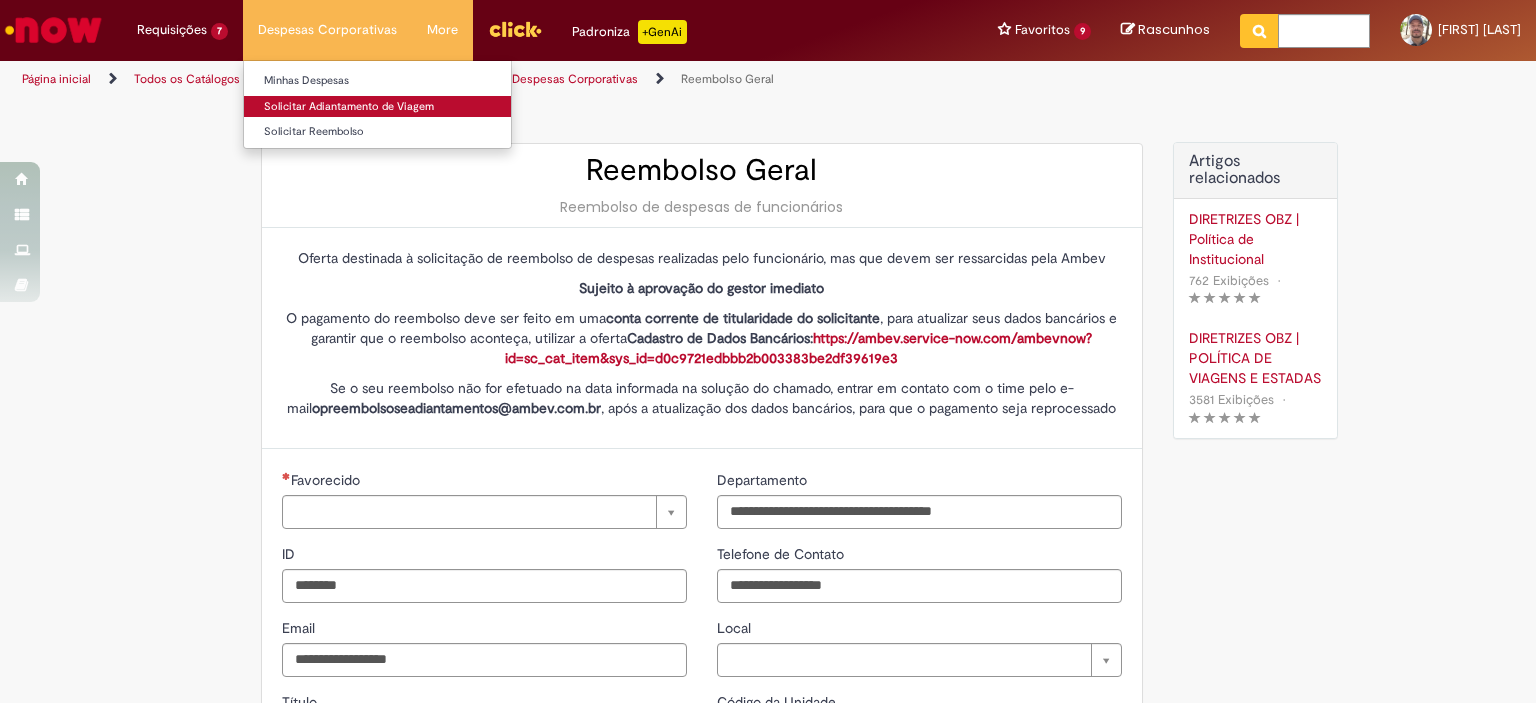 type on "**********" 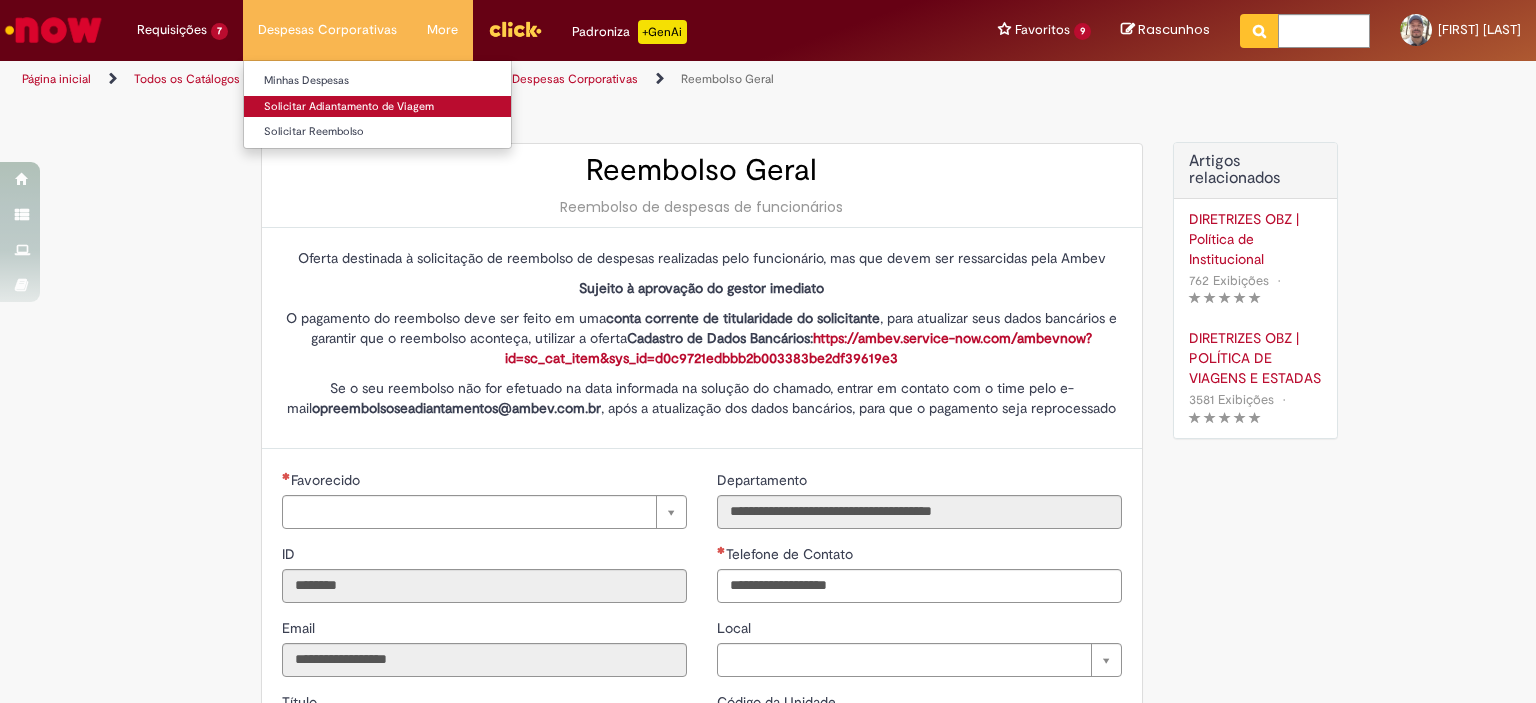 type on "**********" 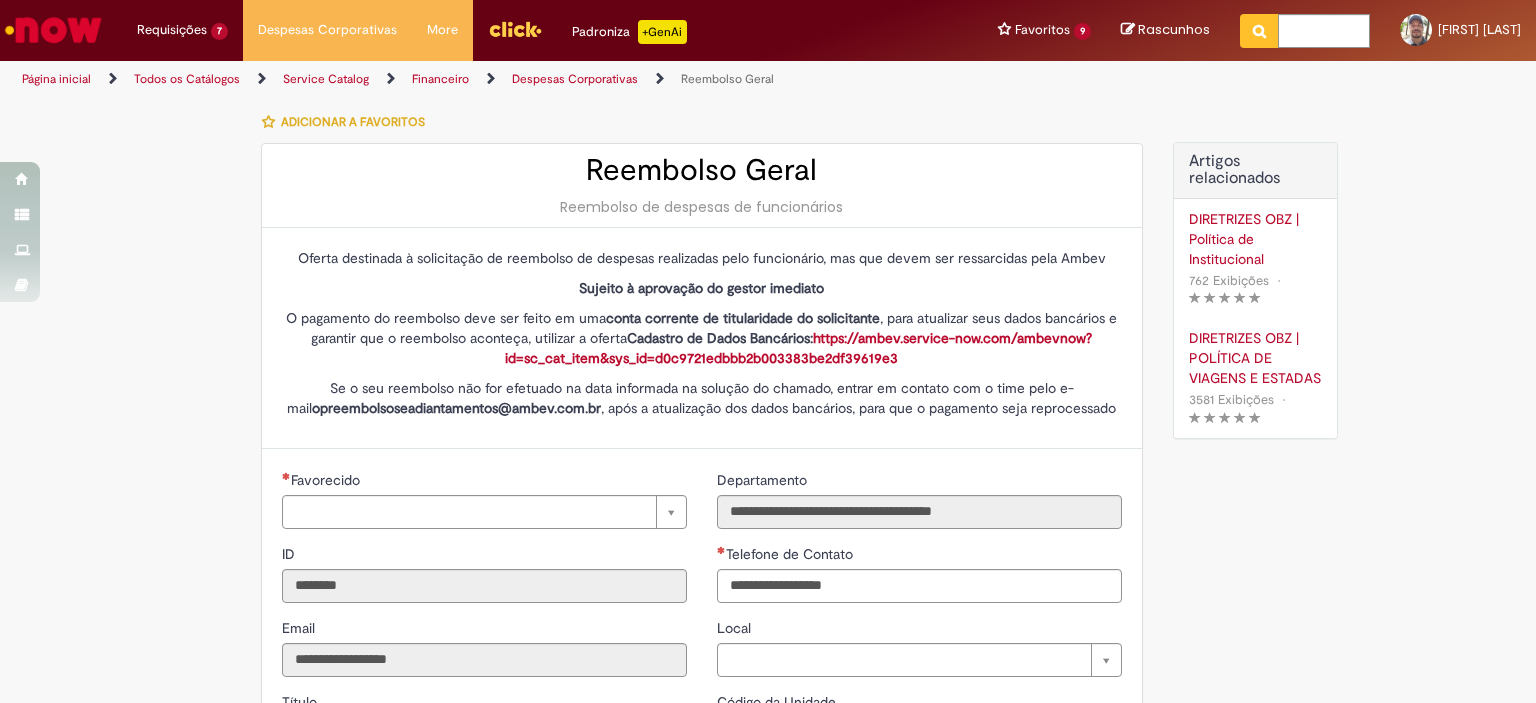 type on "**********" 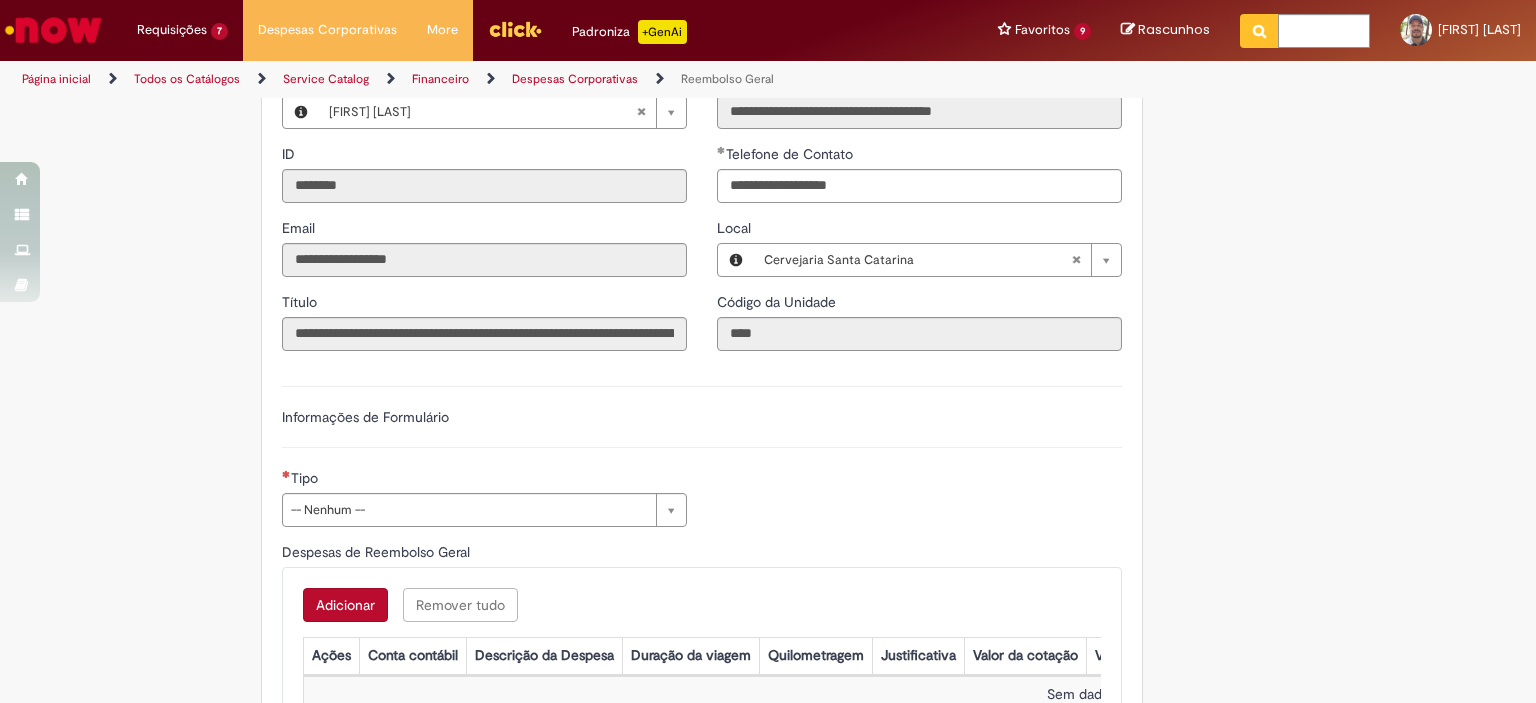 scroll, scrollTop: 500, scrollLeft: 0, axis: vertical 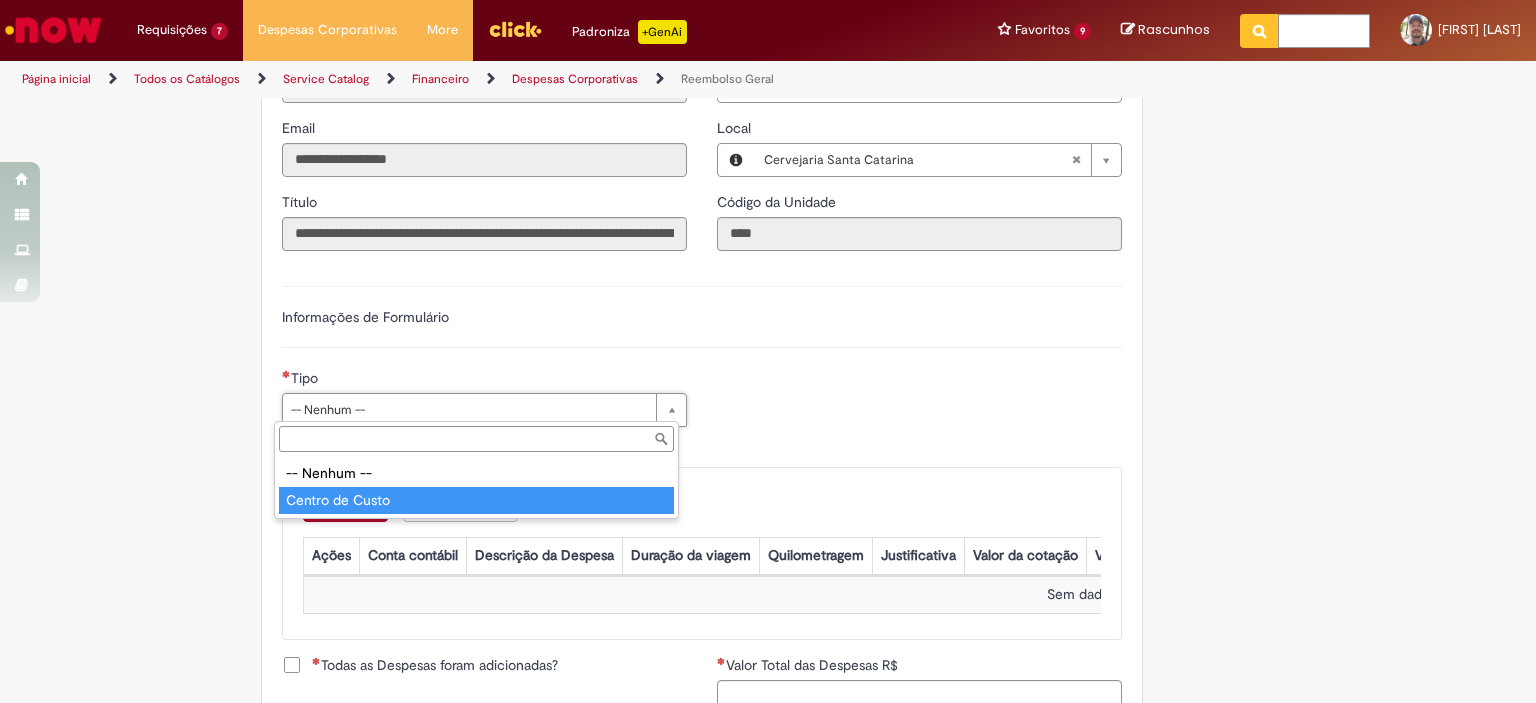 type on "**********" 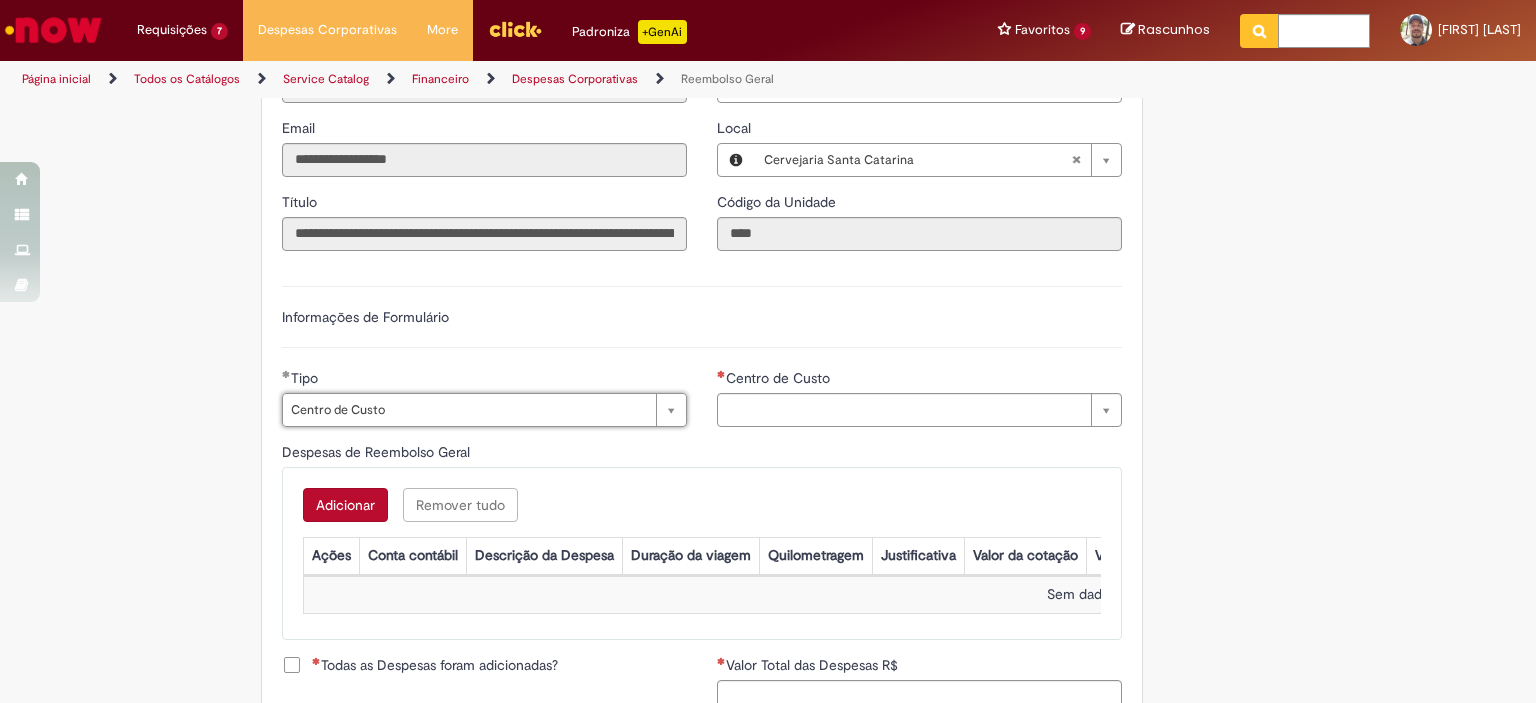 type on "**********" 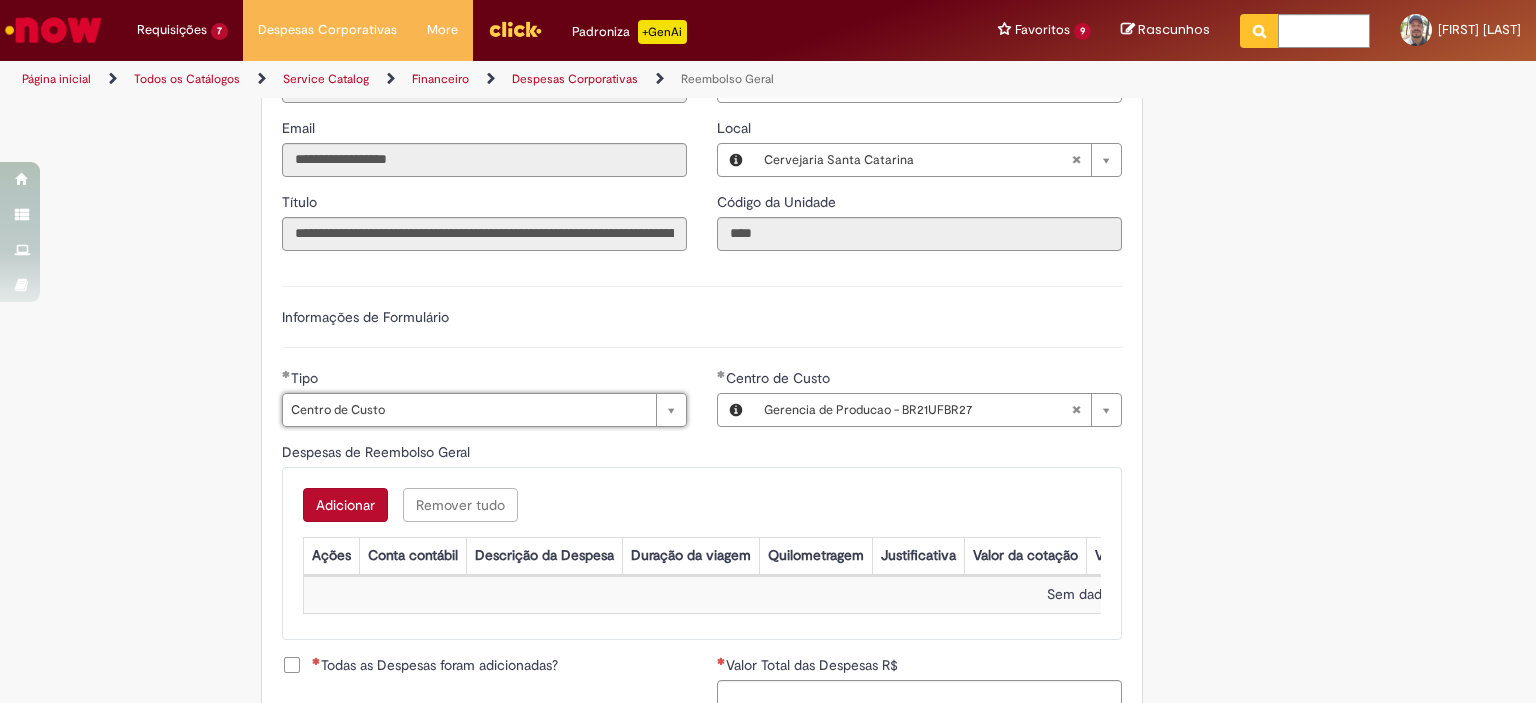 type 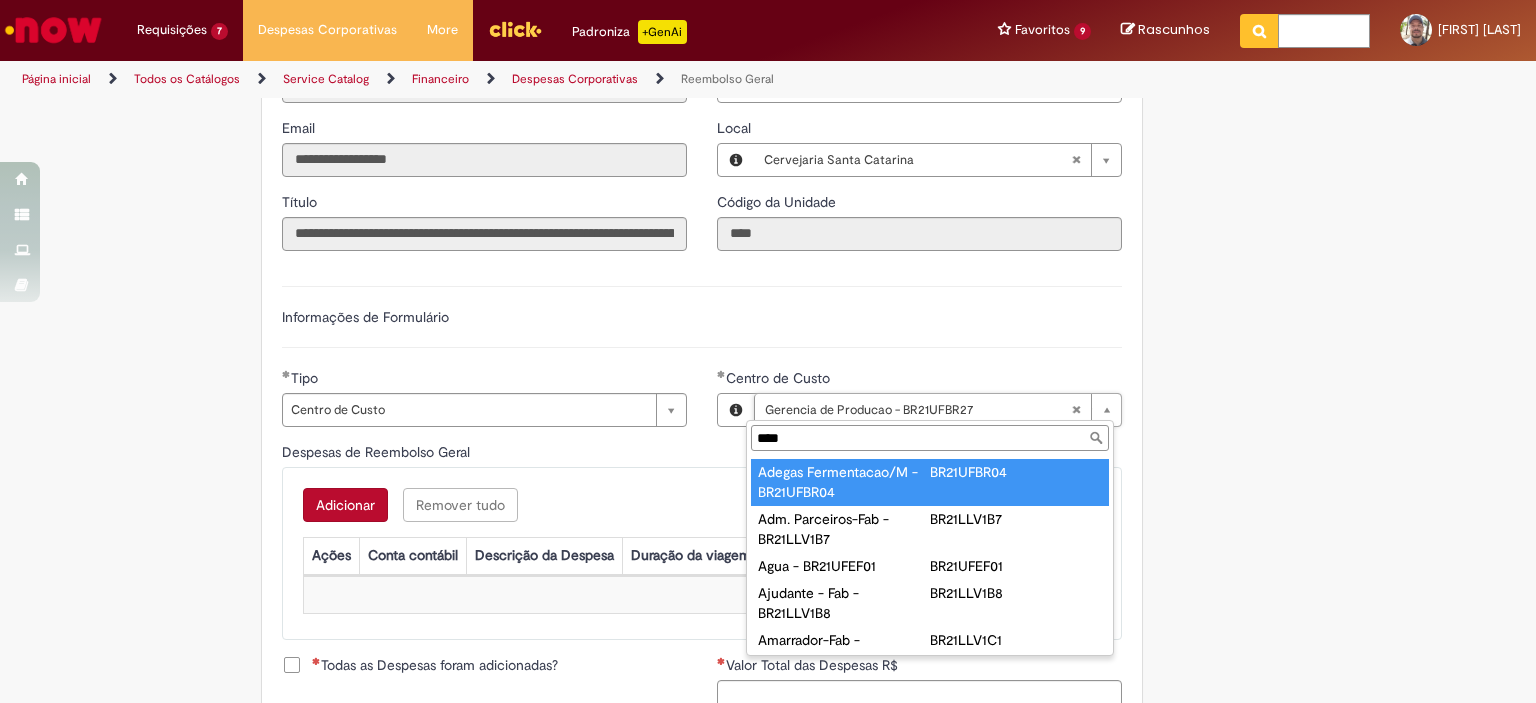 type on "****" 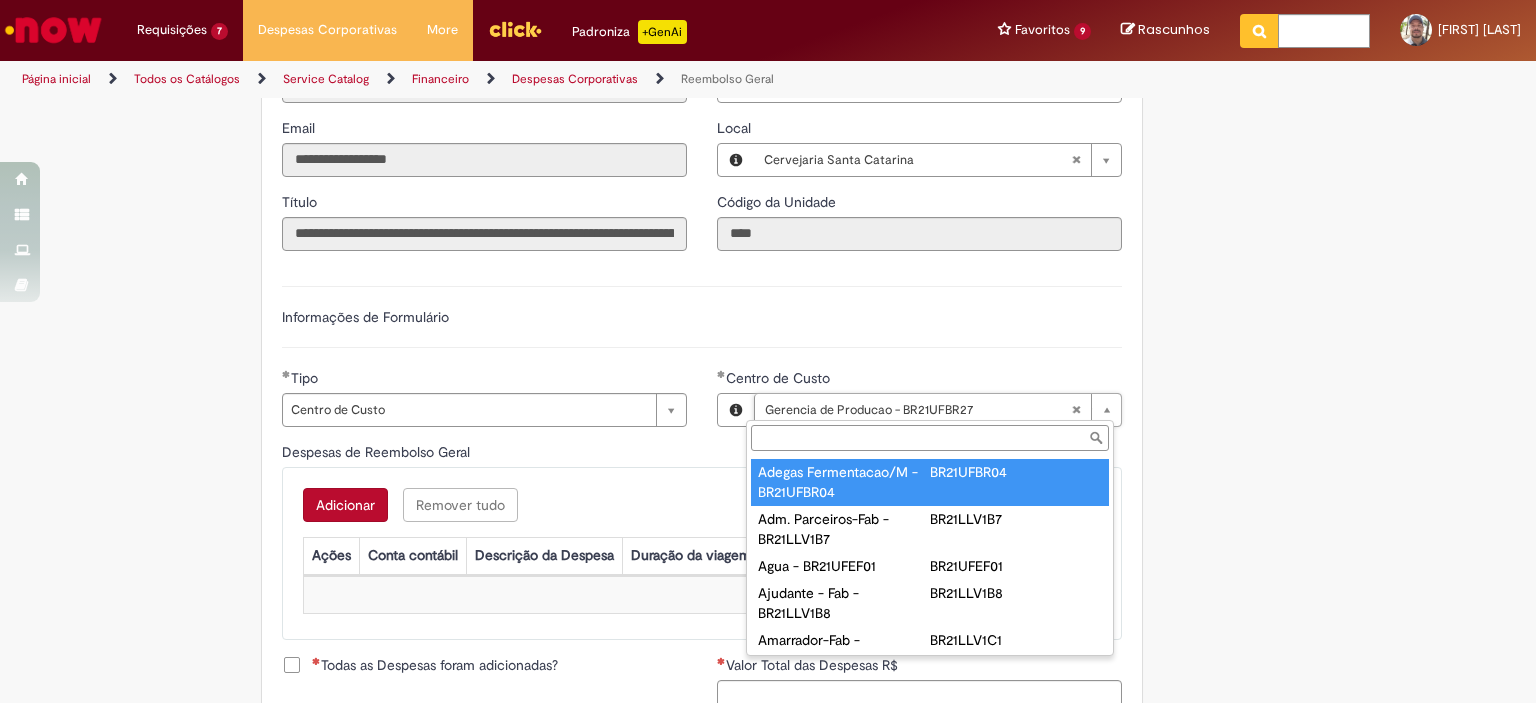scroll, scrollTop: 0, scrollLeft: 231, axis: horizontal 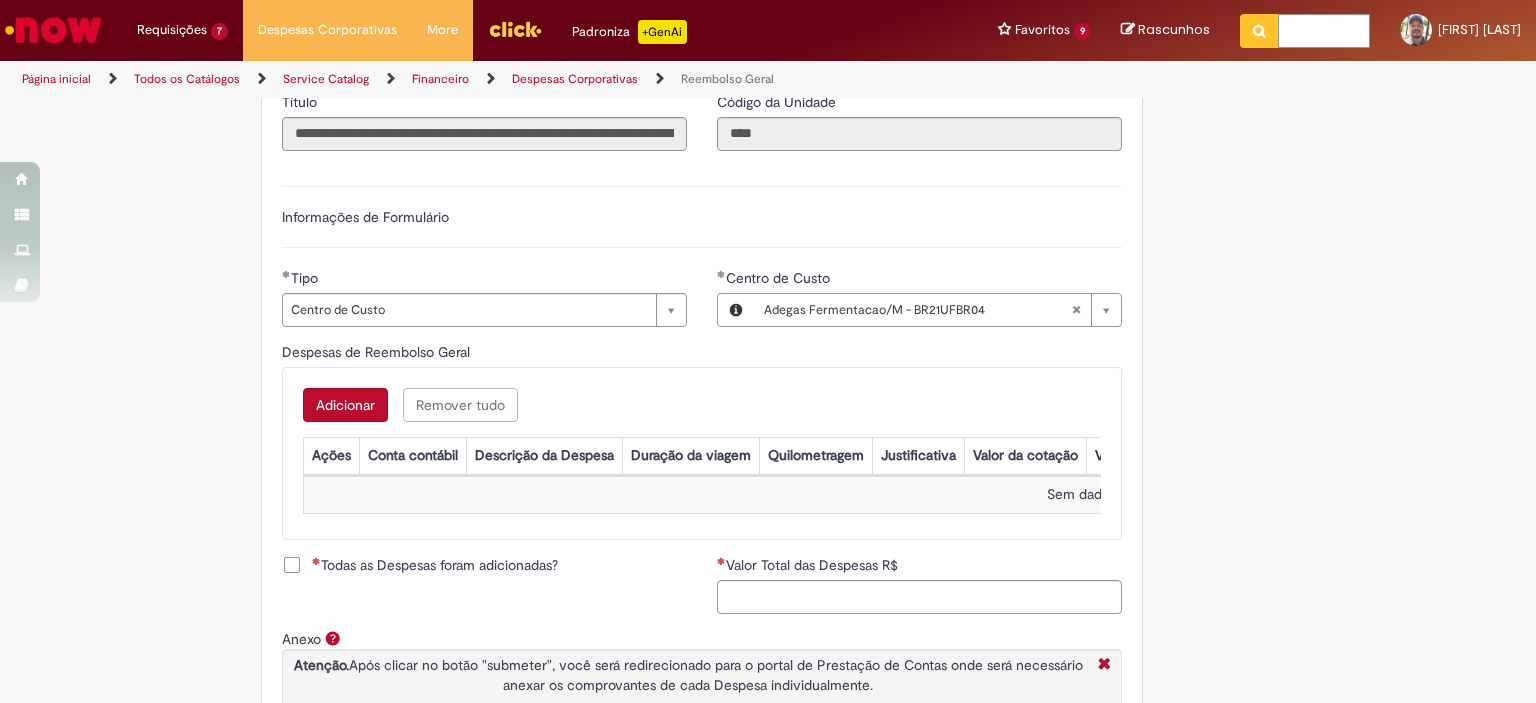click on "Adicionar" at bounding box center [345, 405] 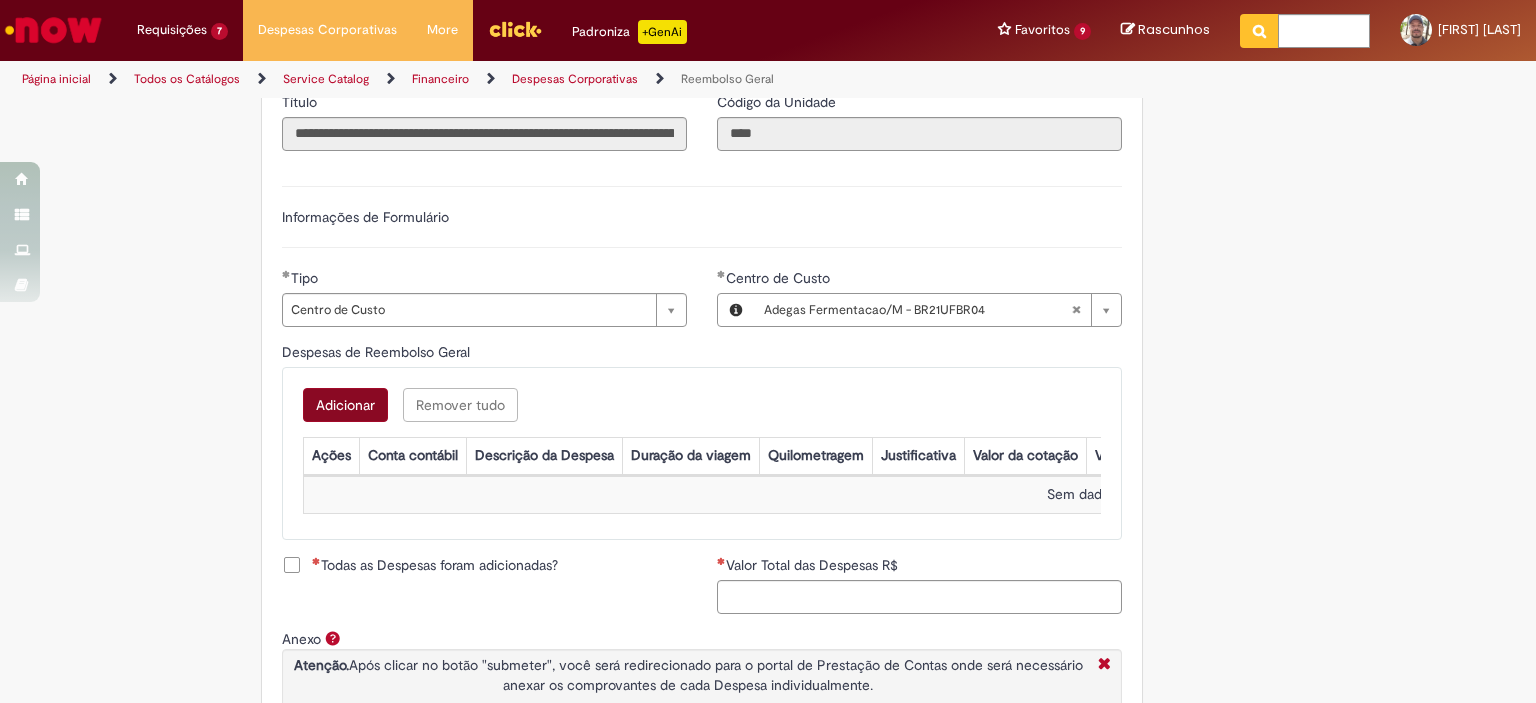 scroll, scrollTop: 0, scrollLeft: 0, axis: both 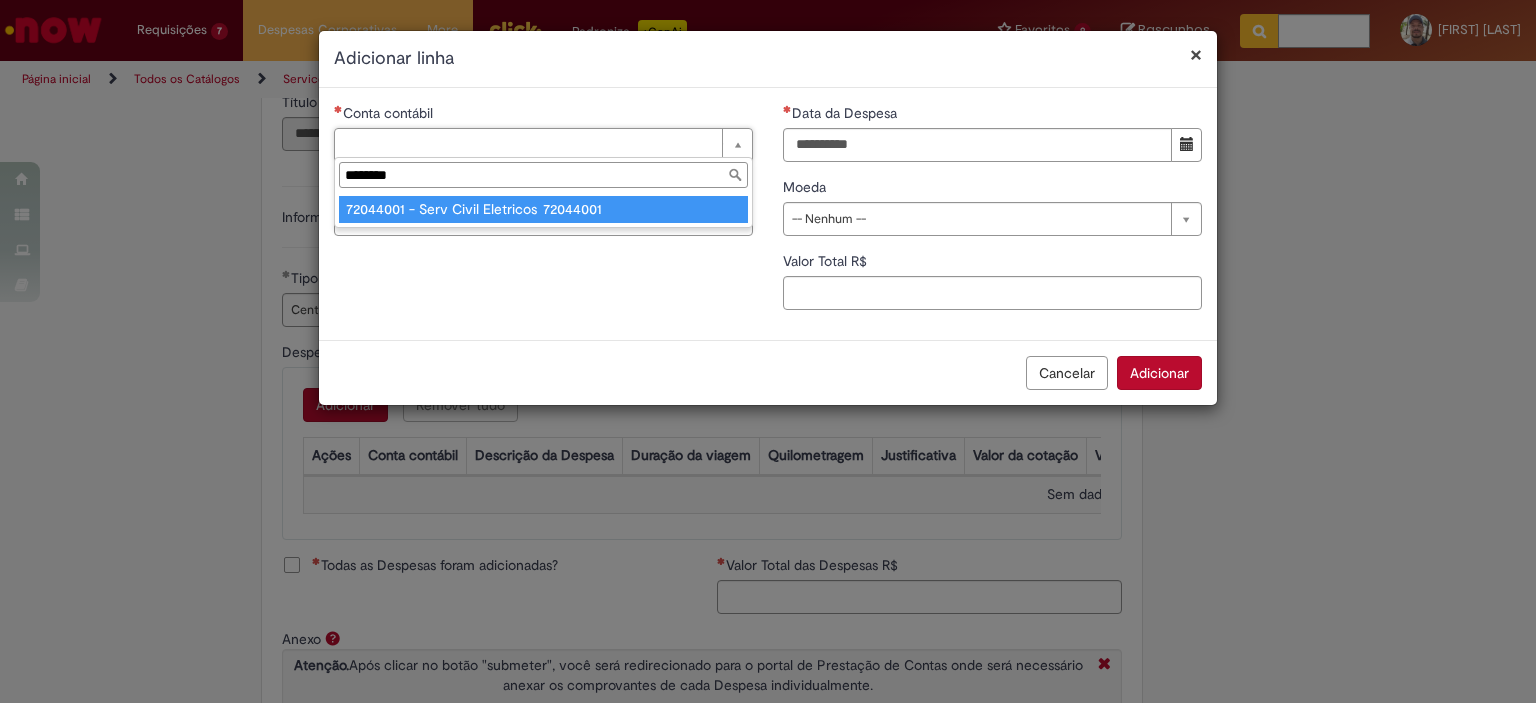 type on "********" 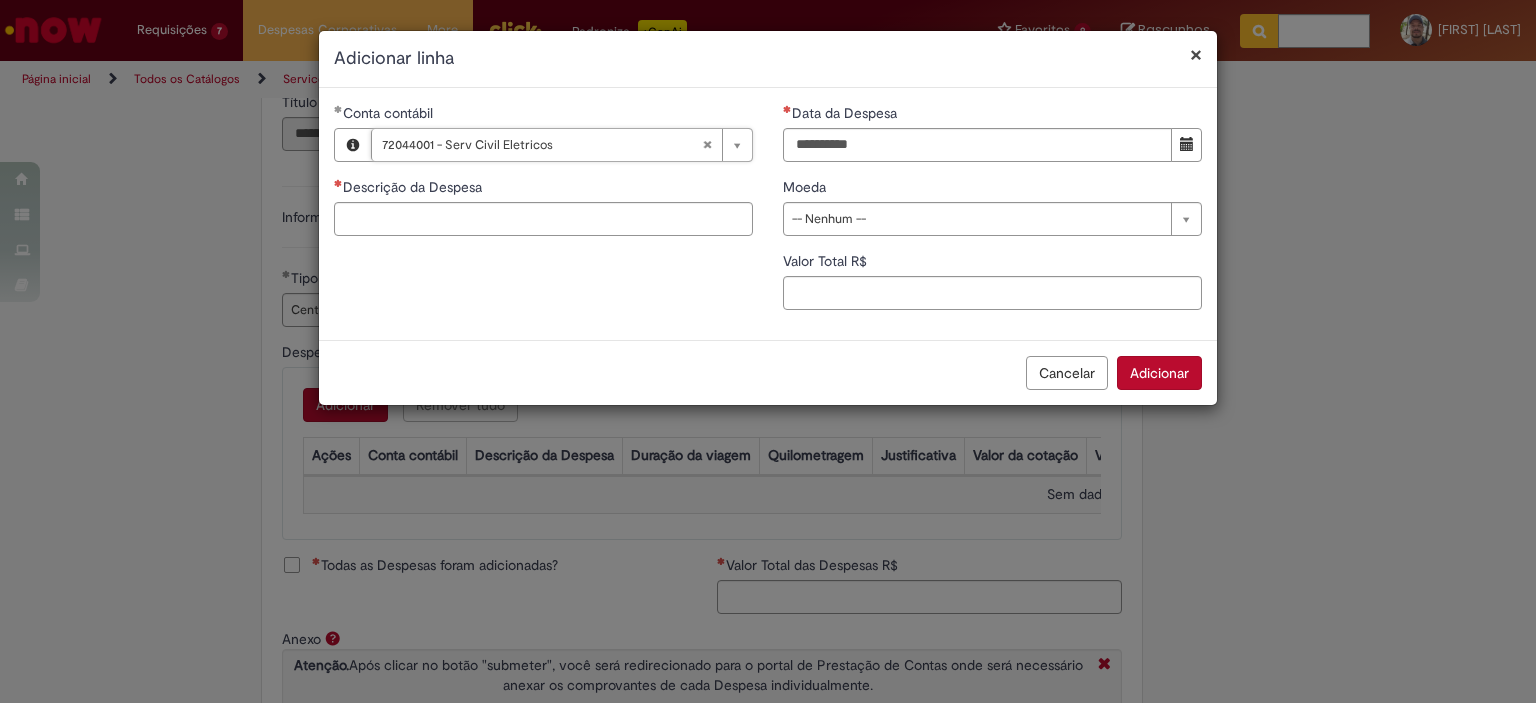 click on "×
Adicionar linha" at bounding box center [768, 59] 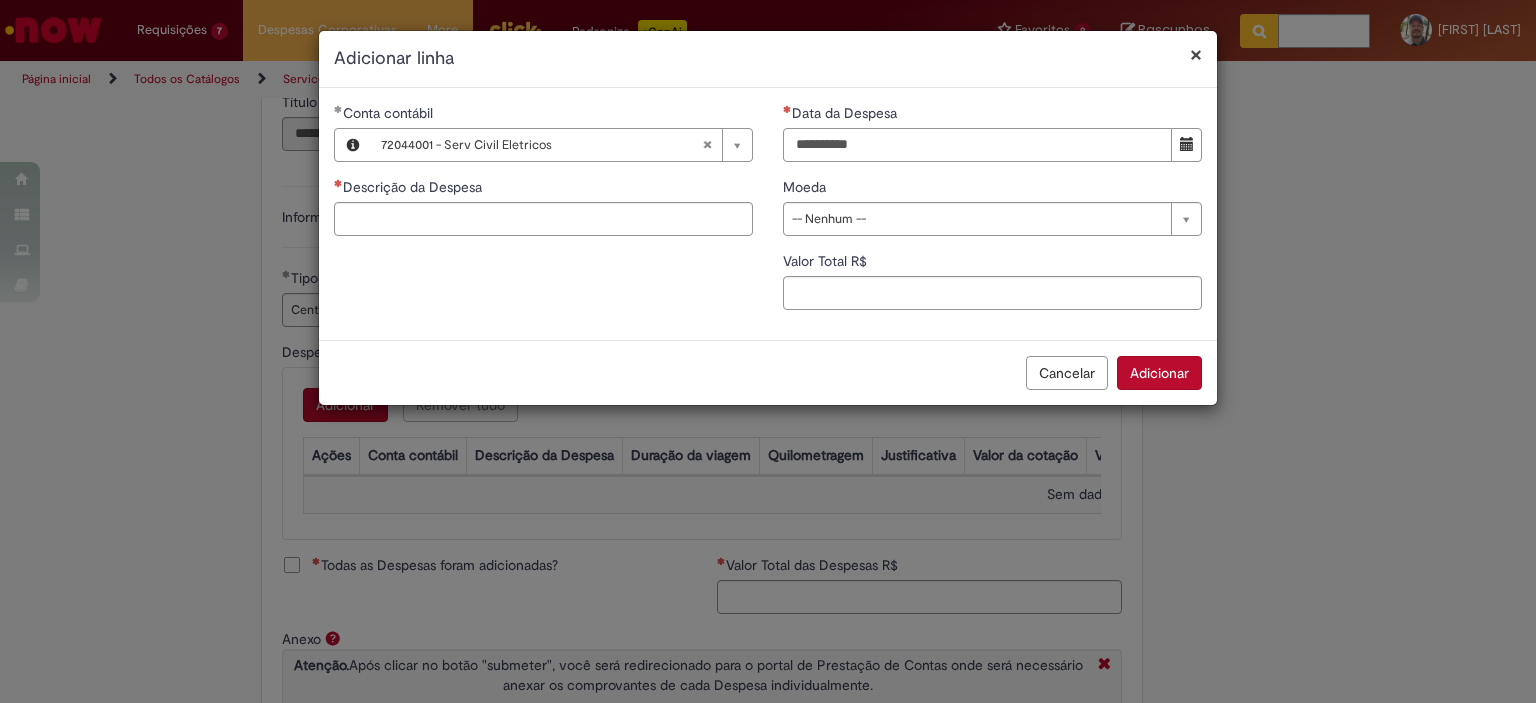 click on "Data da Despesa" at bounding box center [977, 145] 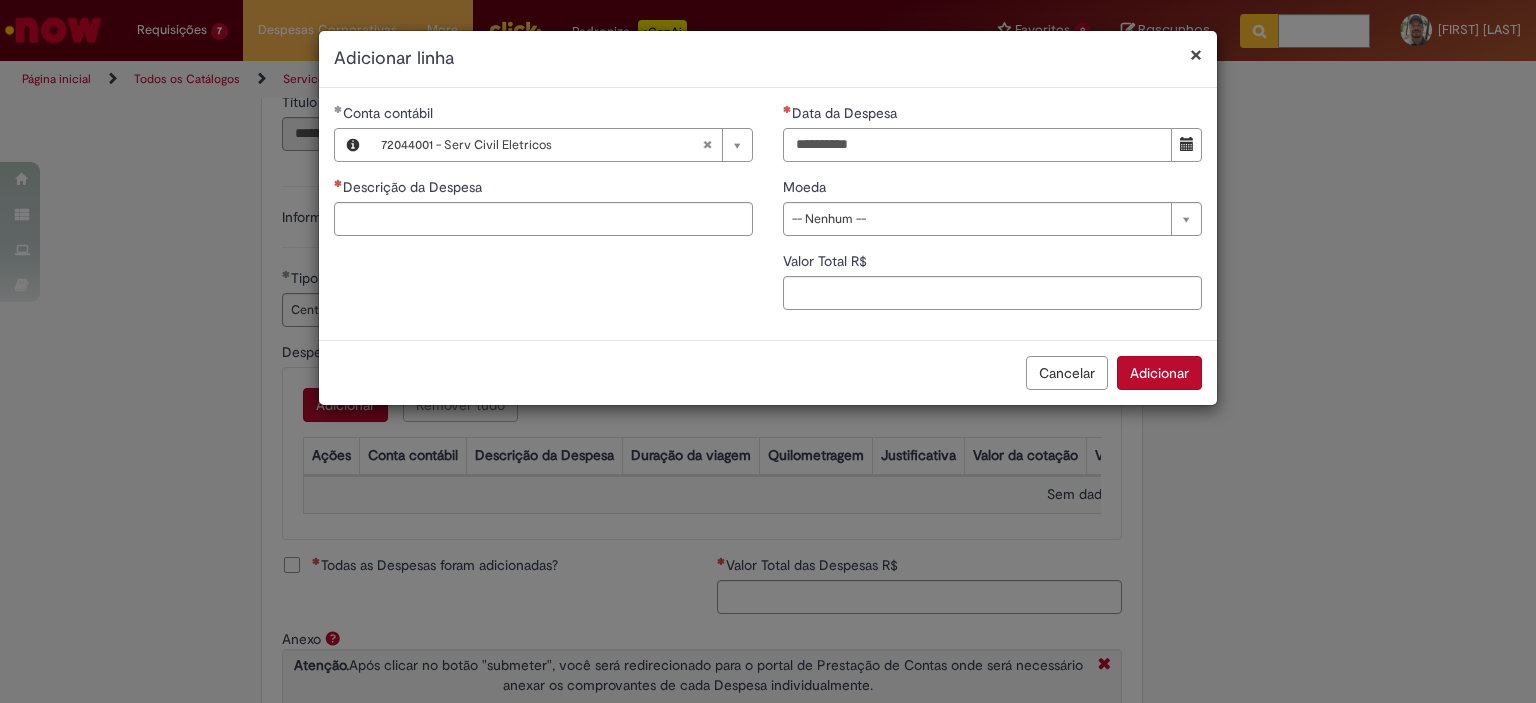 type on "**********" 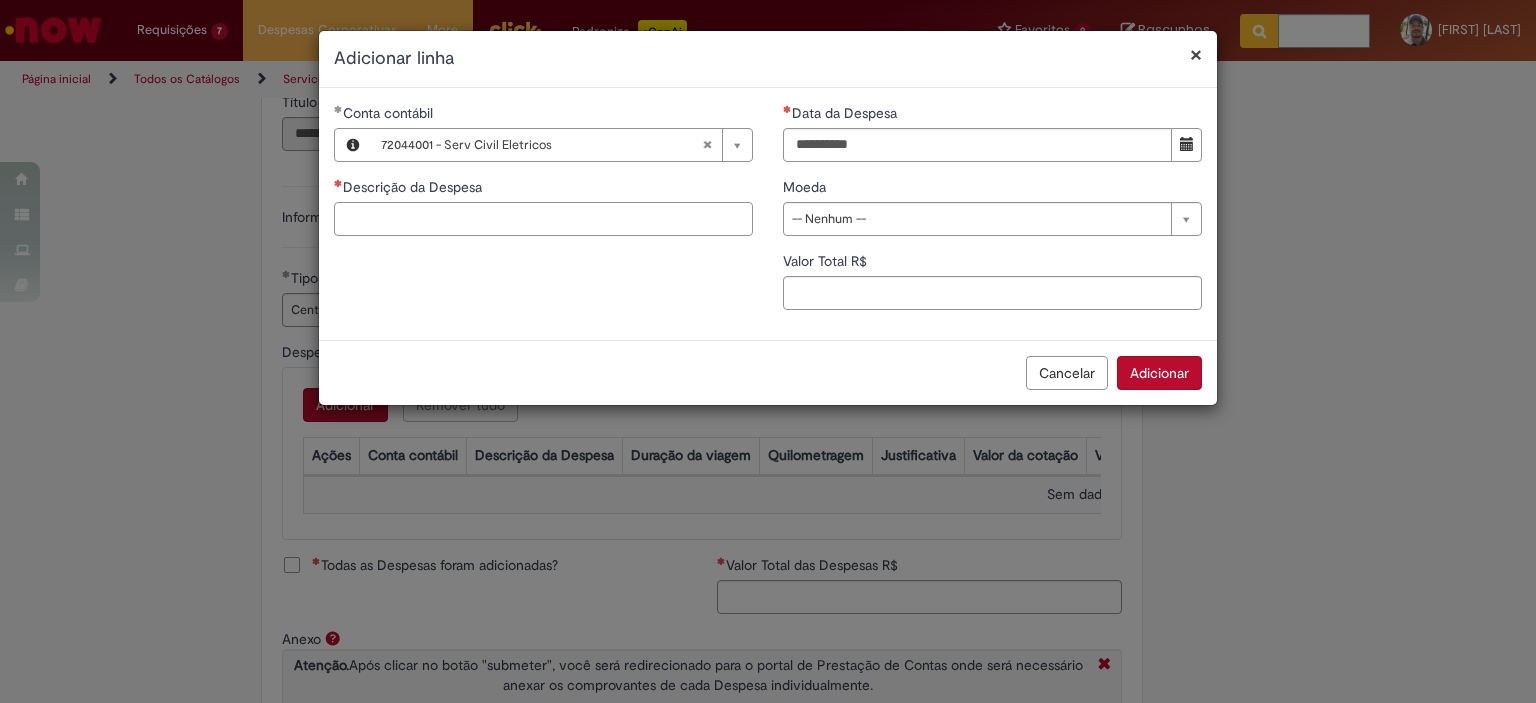 click on "Descrição da Despesa" at bounding box center [543, 219] 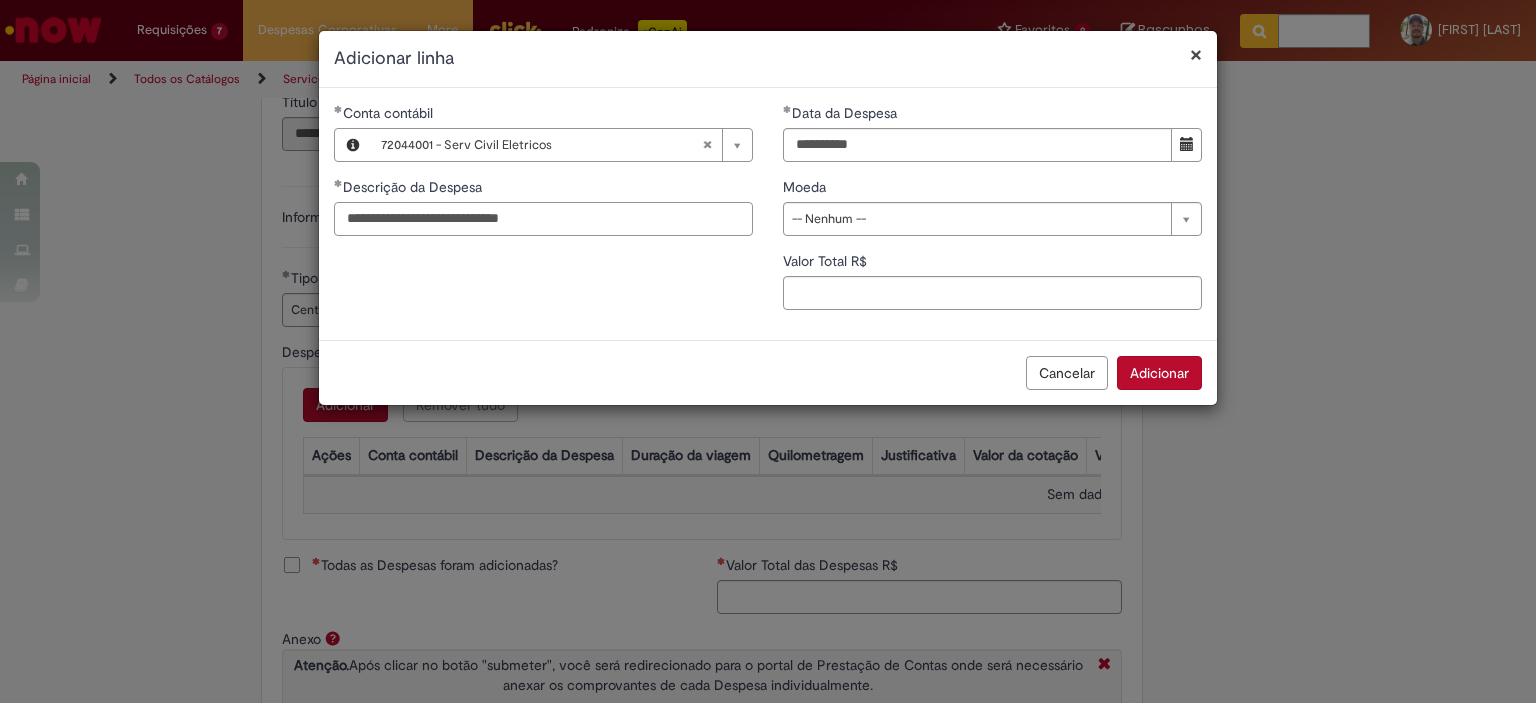 type on "**********" 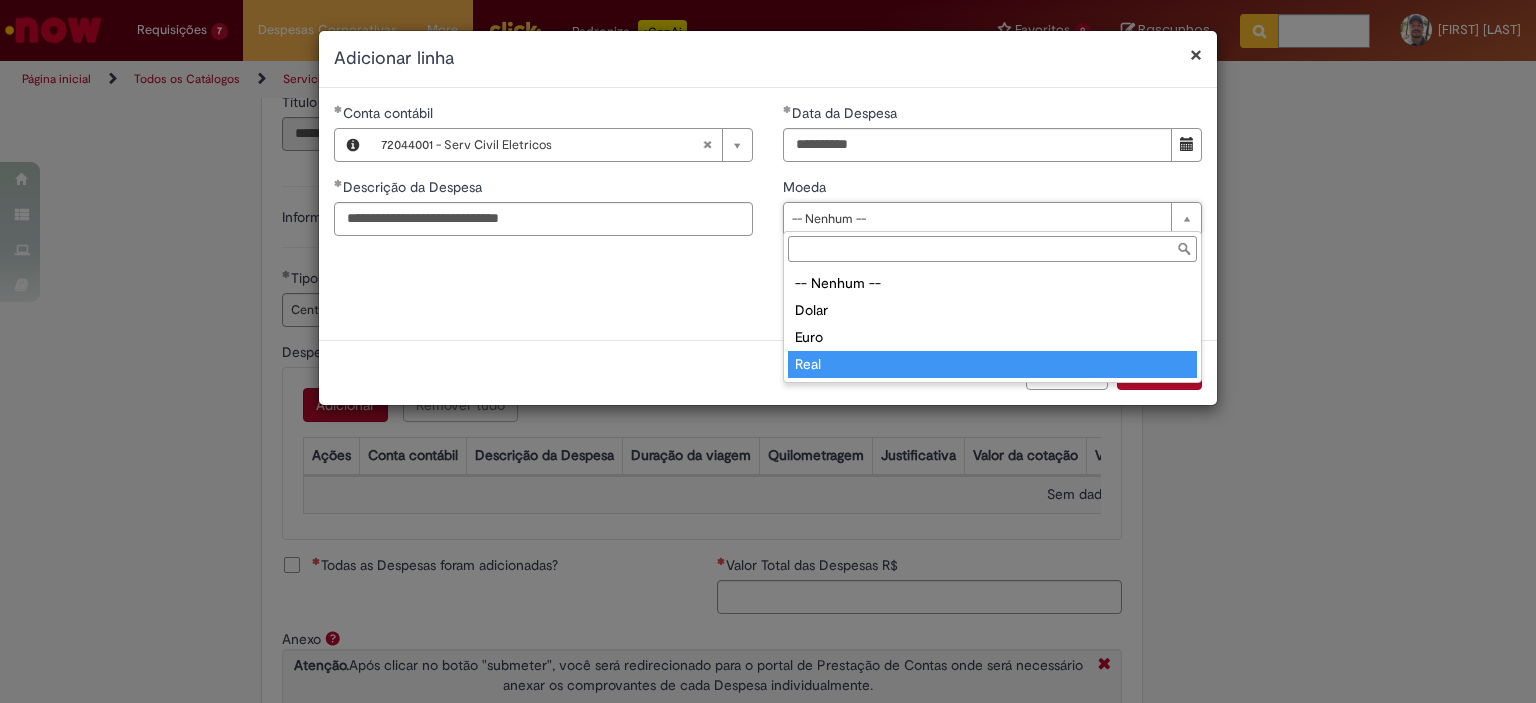 type on "****" 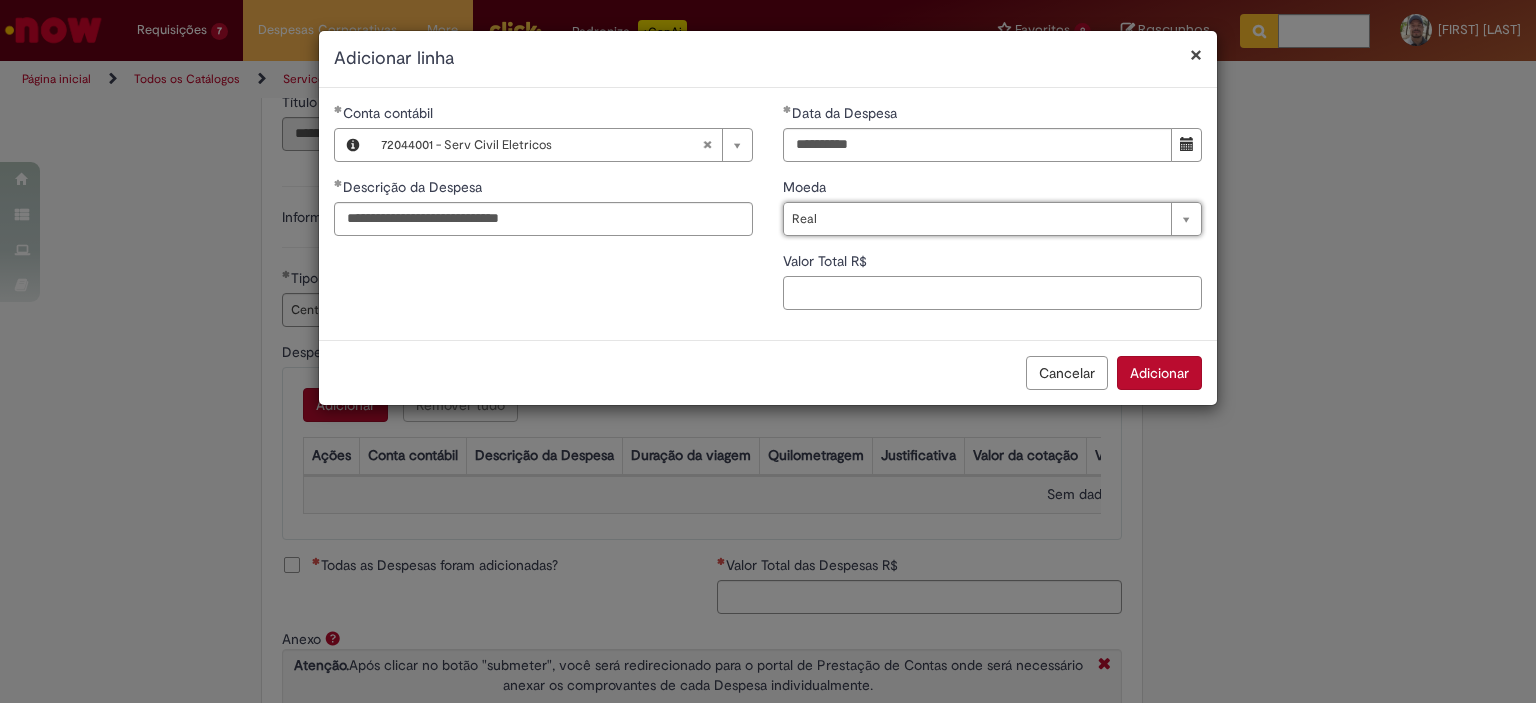 click on "Valor Total R$" at bounding box center [992, 293] 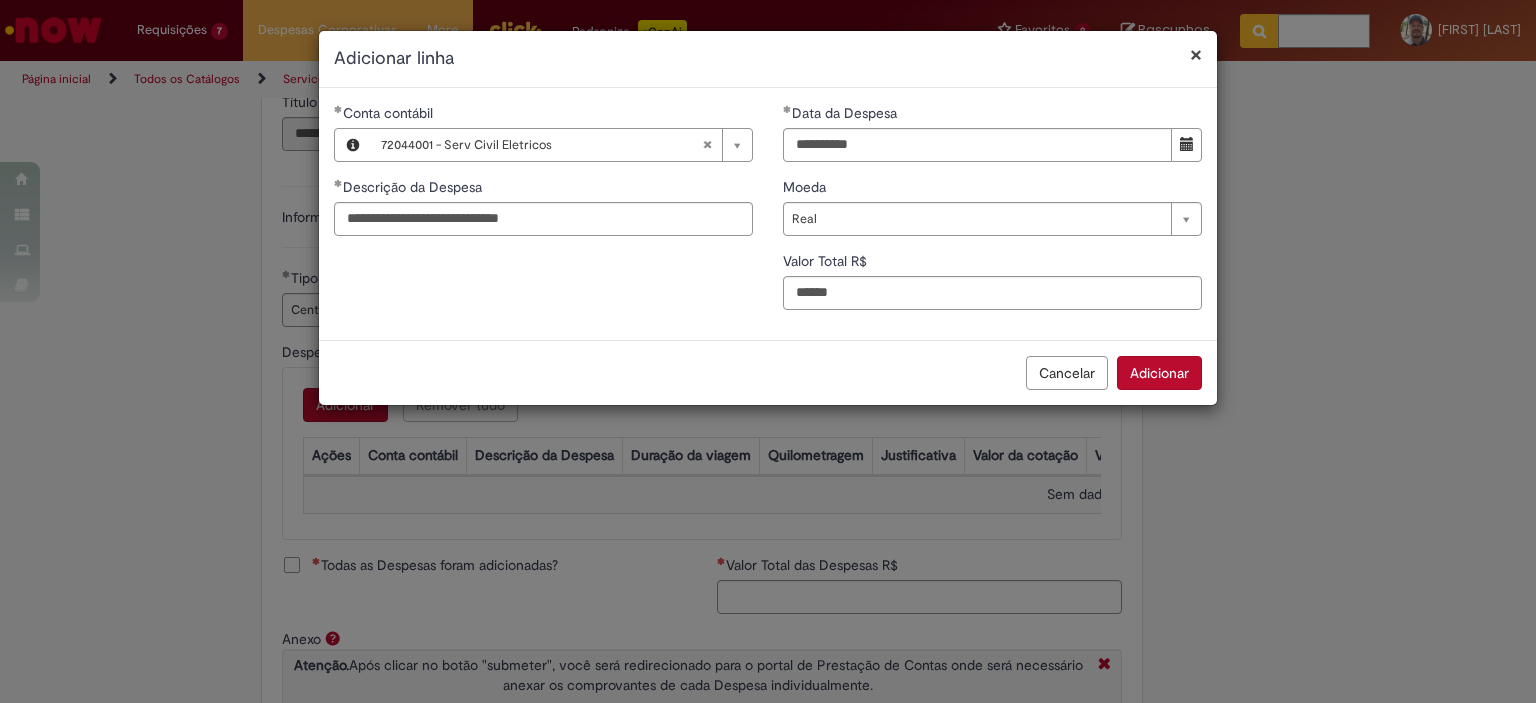 type on "******" 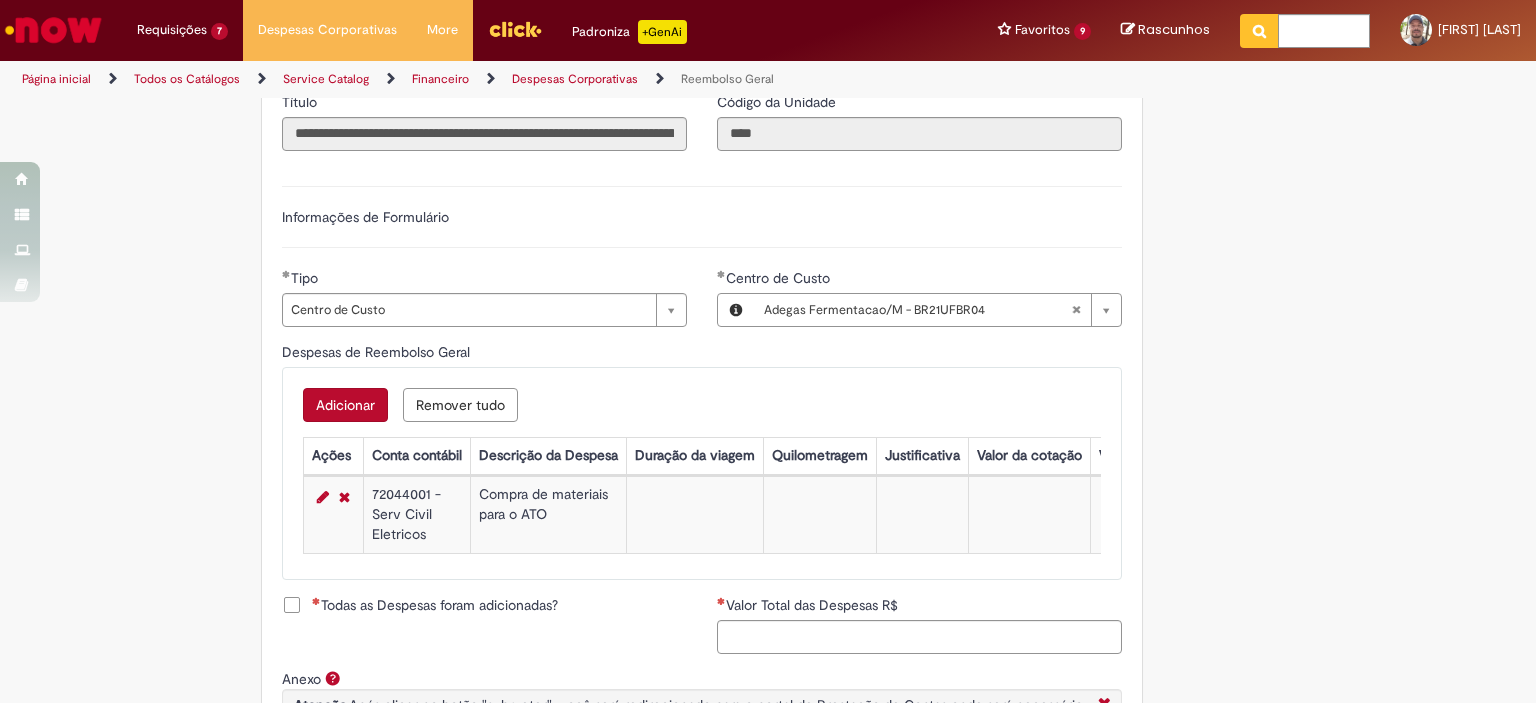 scroll, scrollTop: 800, scrollLeft: 0, axis: vertical 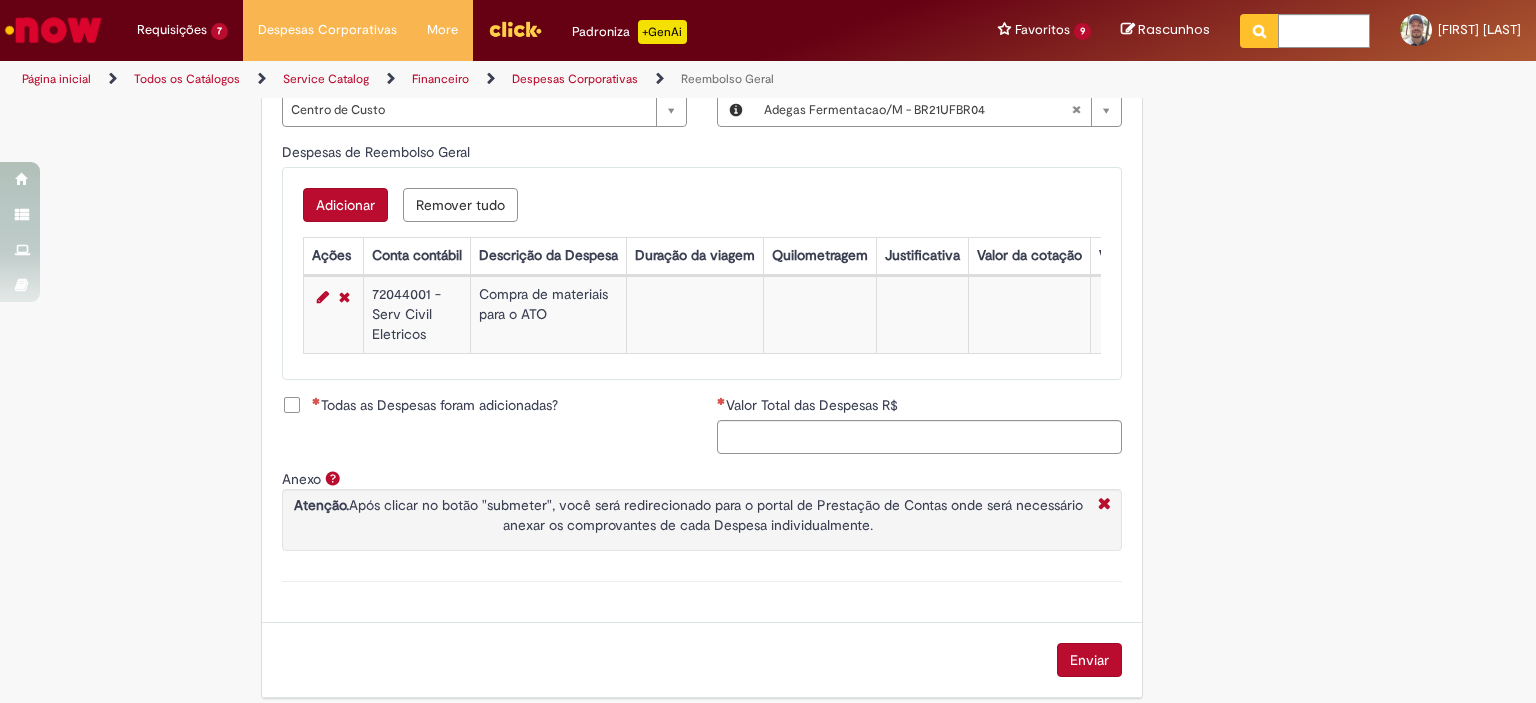 click on "Todas as Despesas foram adicionadas?" at bounding box center [435, 405] 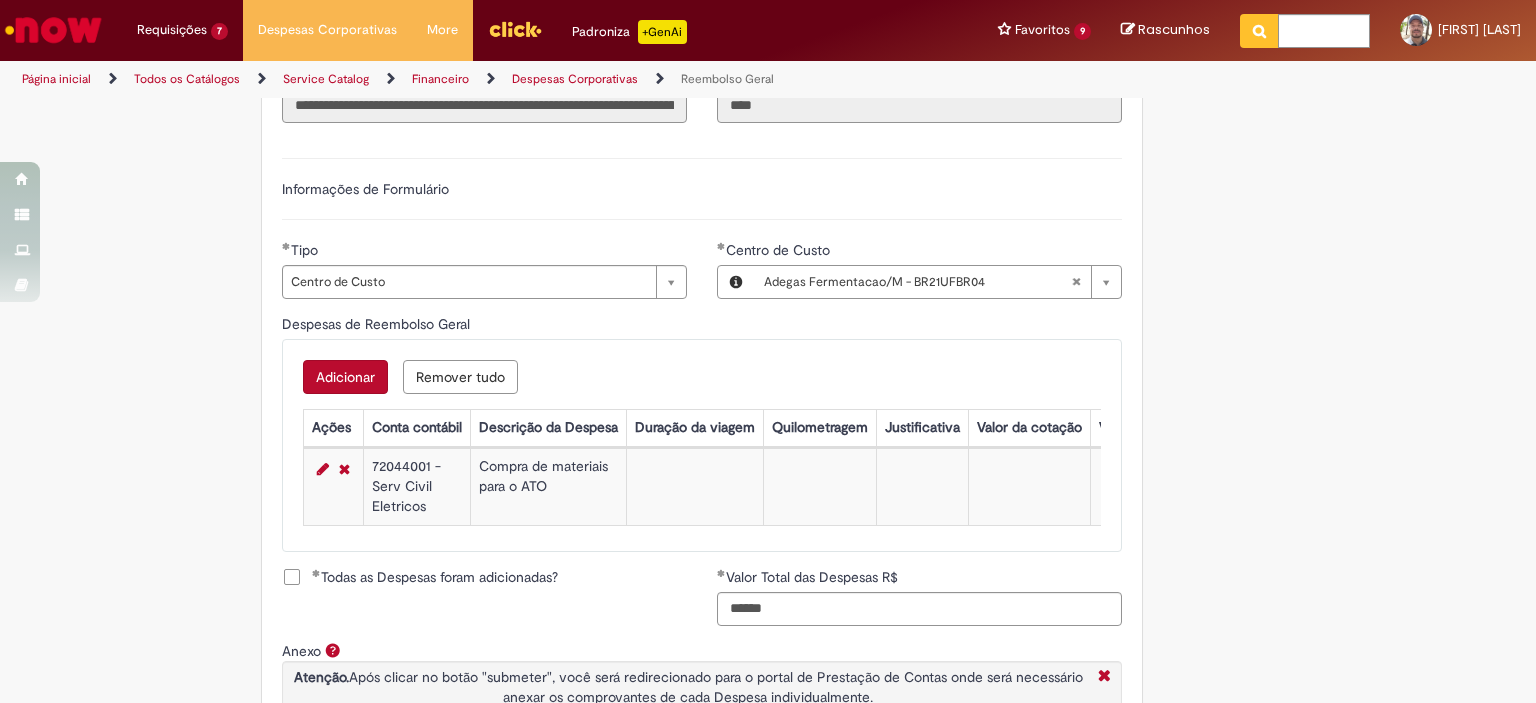 scroll, scrollTop: 828, scrollLeft: 0, axis: vertical 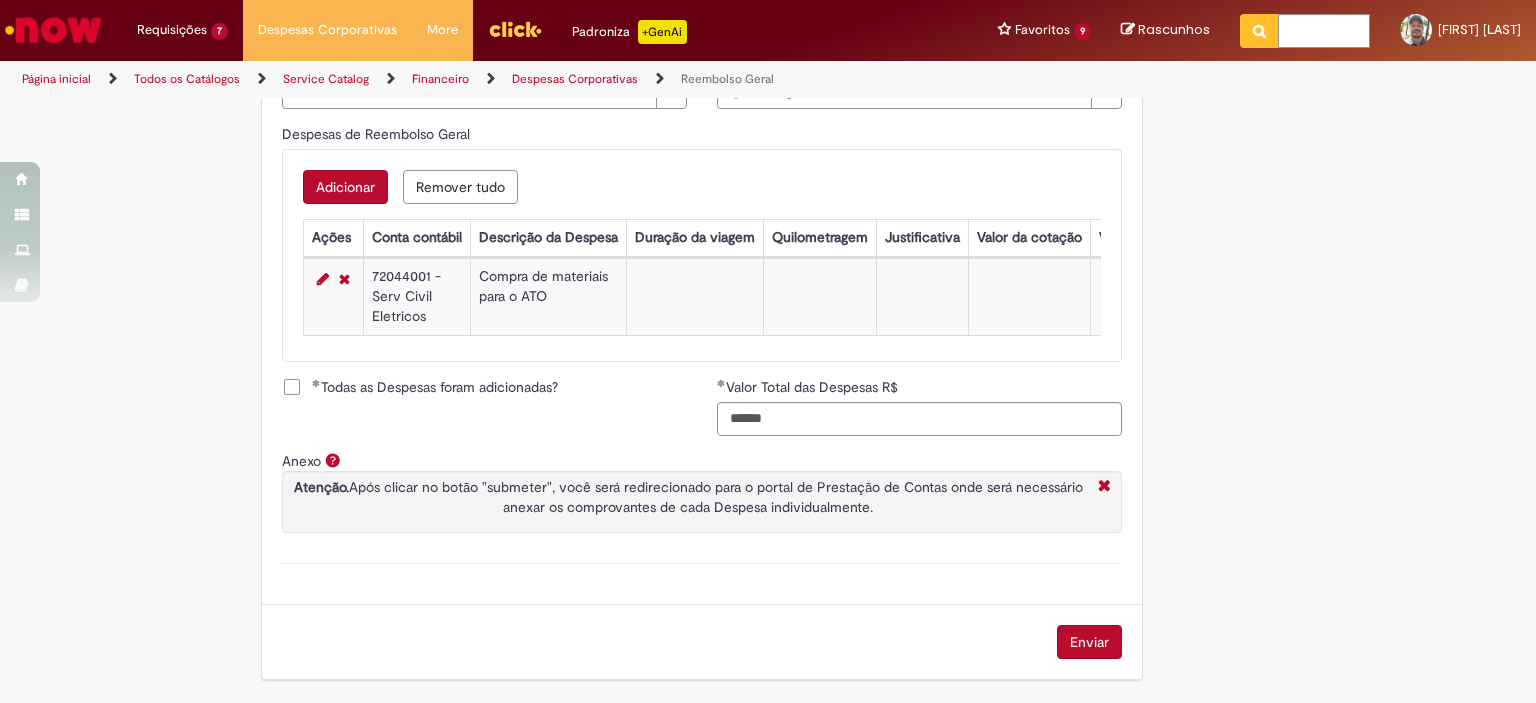 click on "Enviar" at bounding box center (1089, 642) 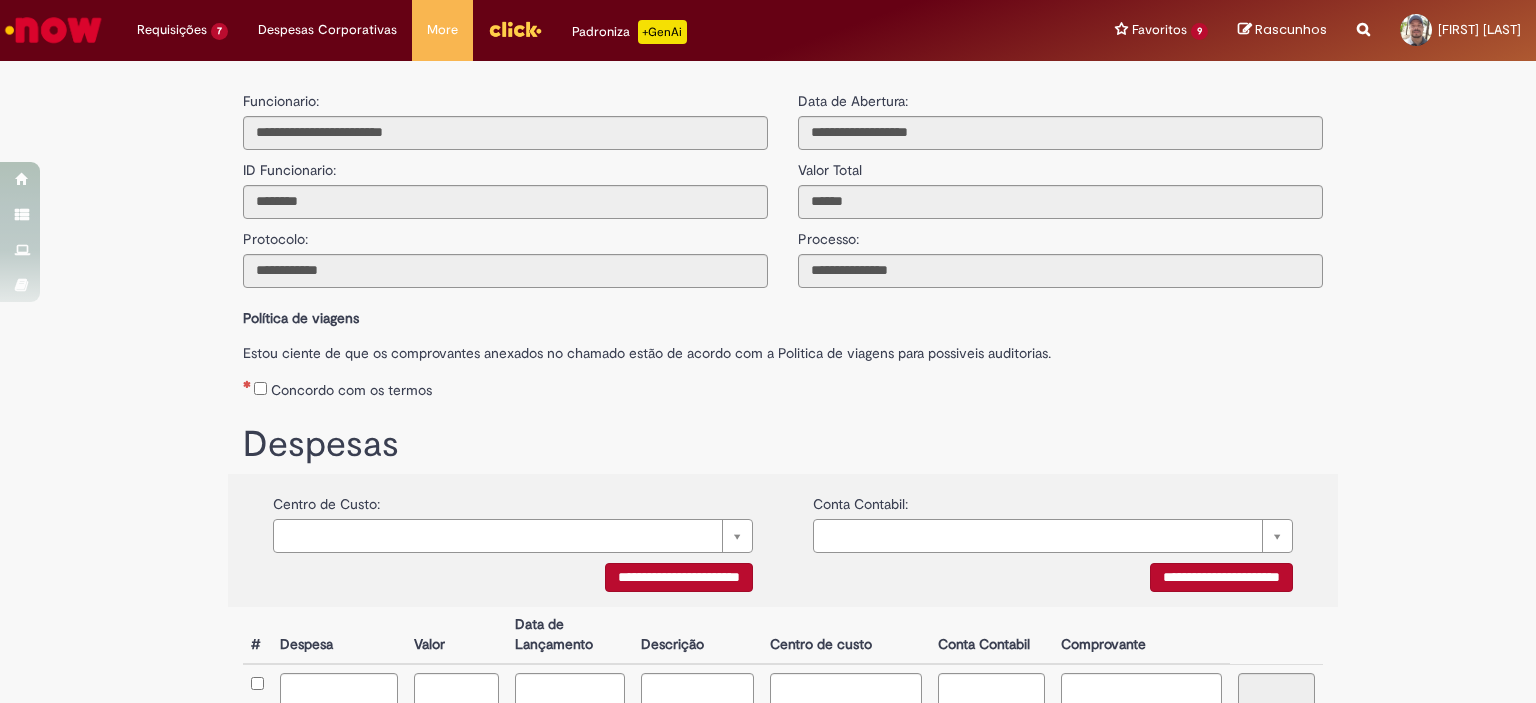 scroll, scrollTop: 0, scrollLeft: 0, axis: both 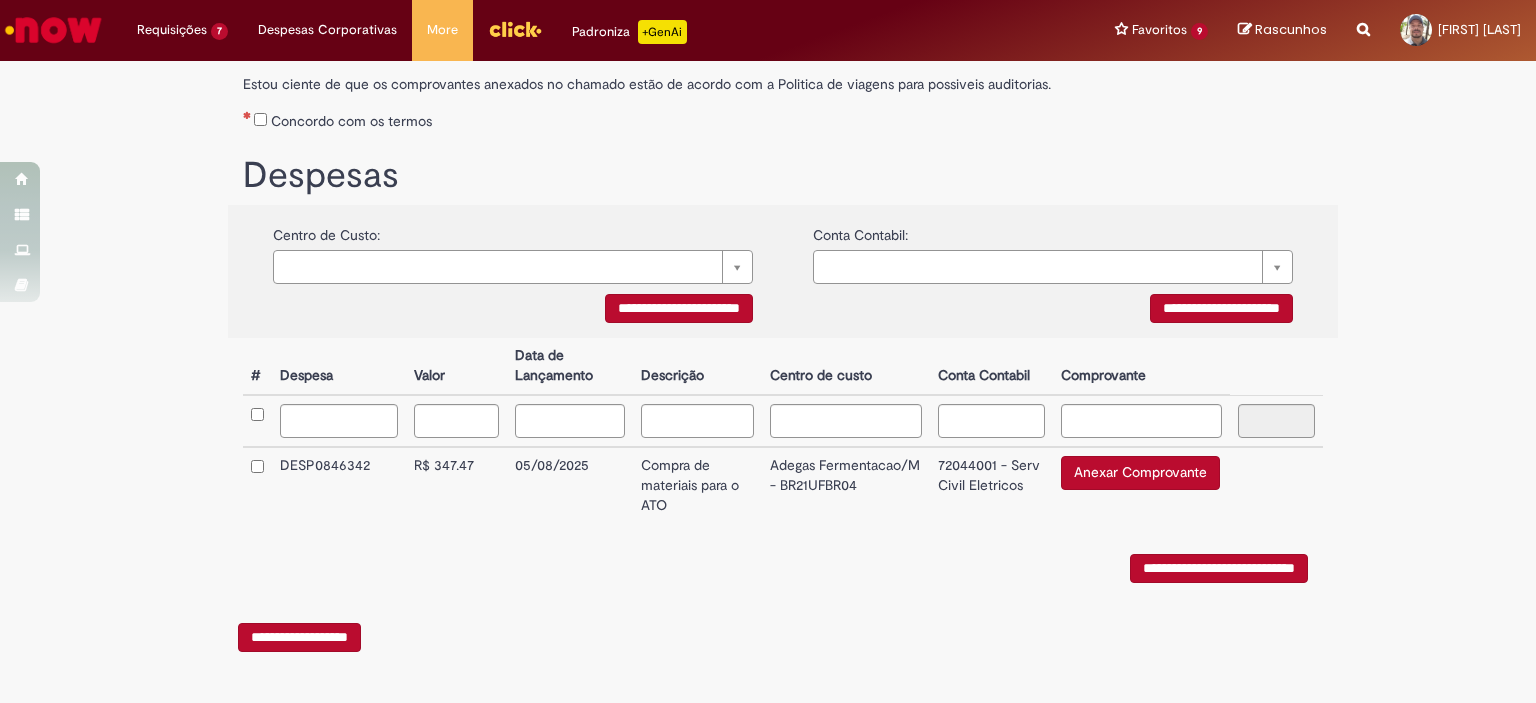 click on "**********" at bounding box center [679, 308] 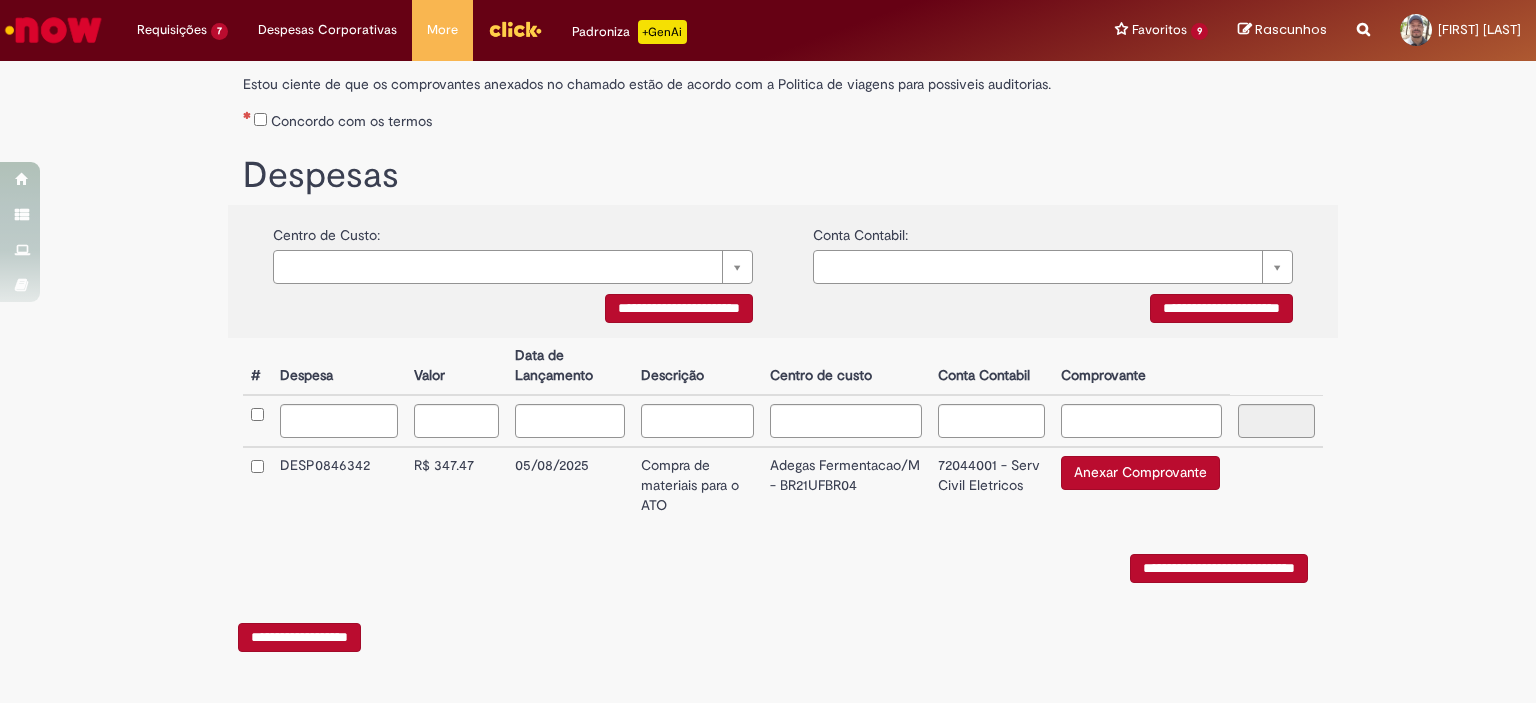 click on "Anexar Comprovante" at bounding box center [1140, 473] 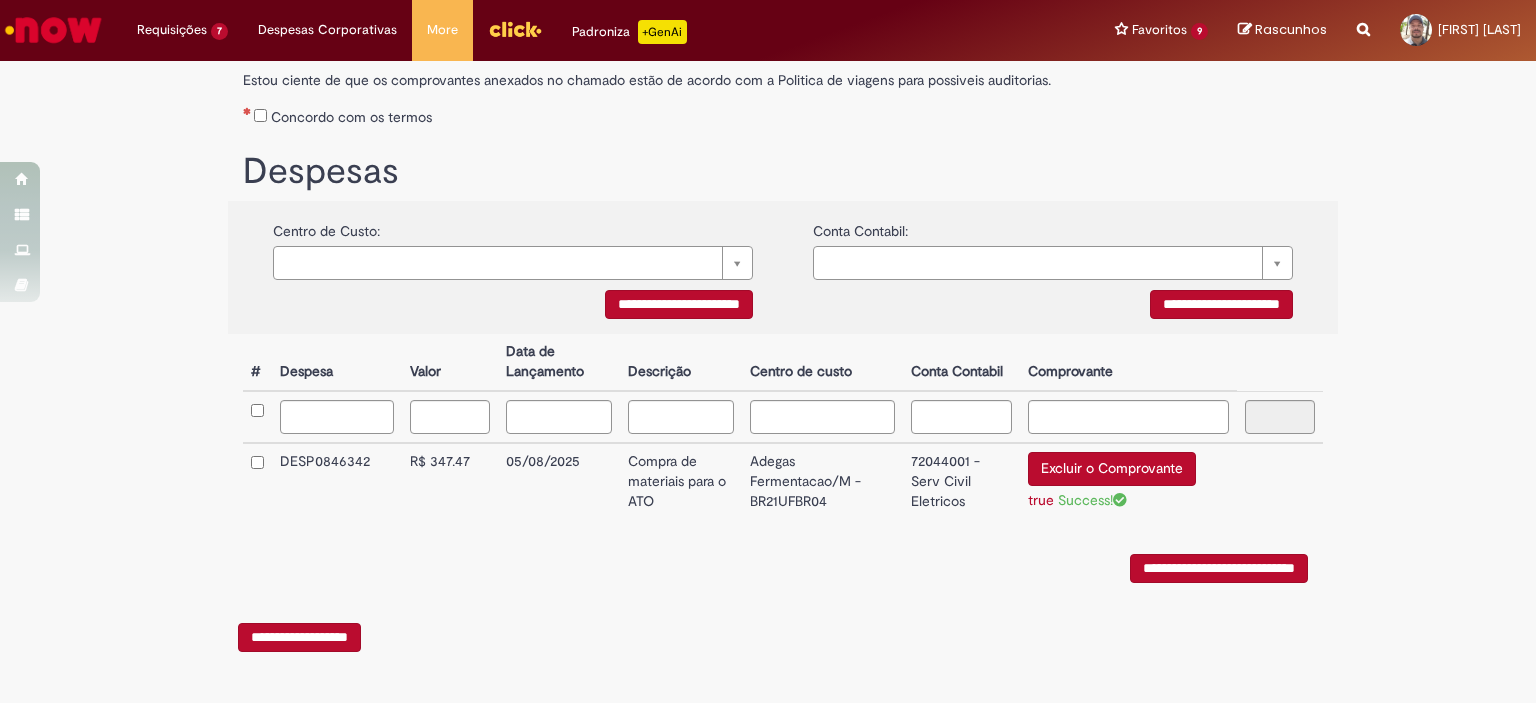 scroll, scrollTop: 0, scrollLeft: 0, axis: both 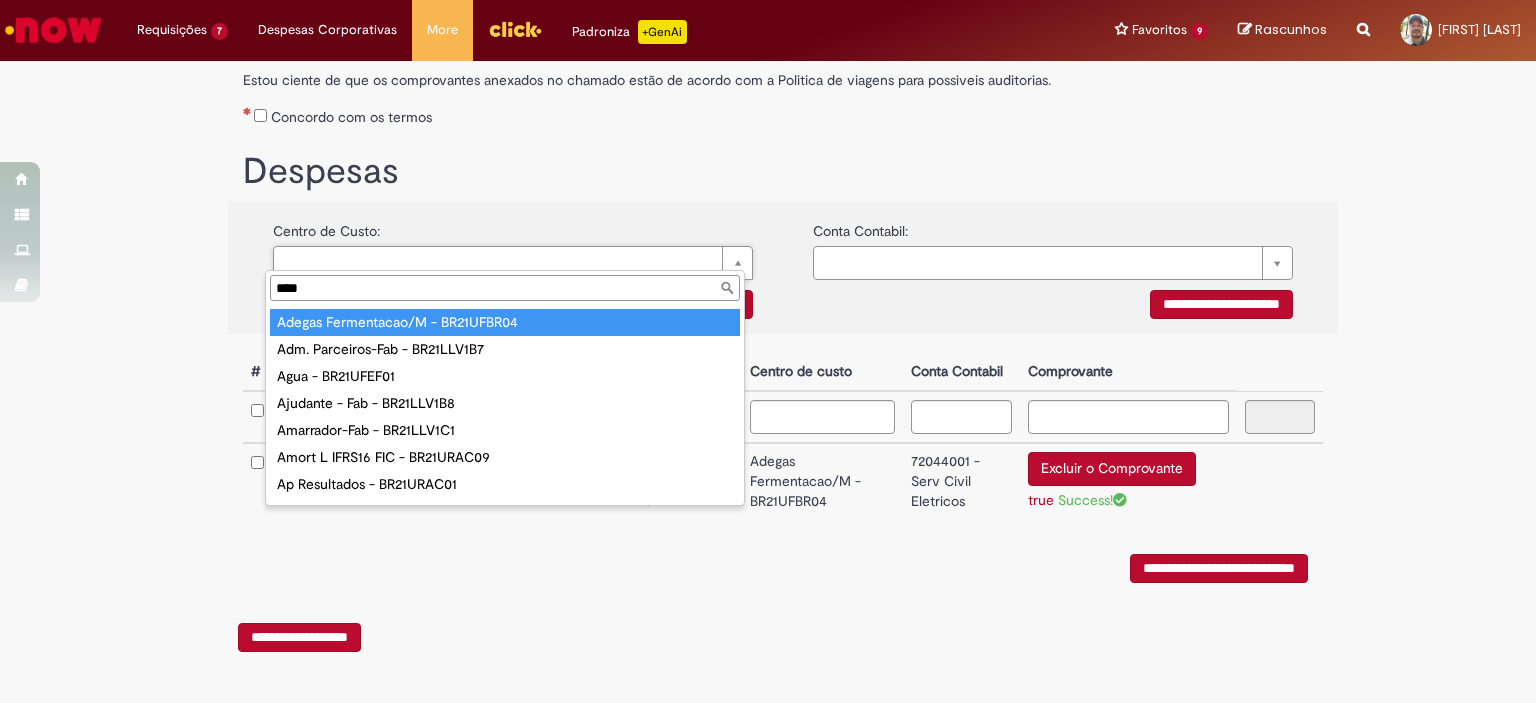 type on "****" 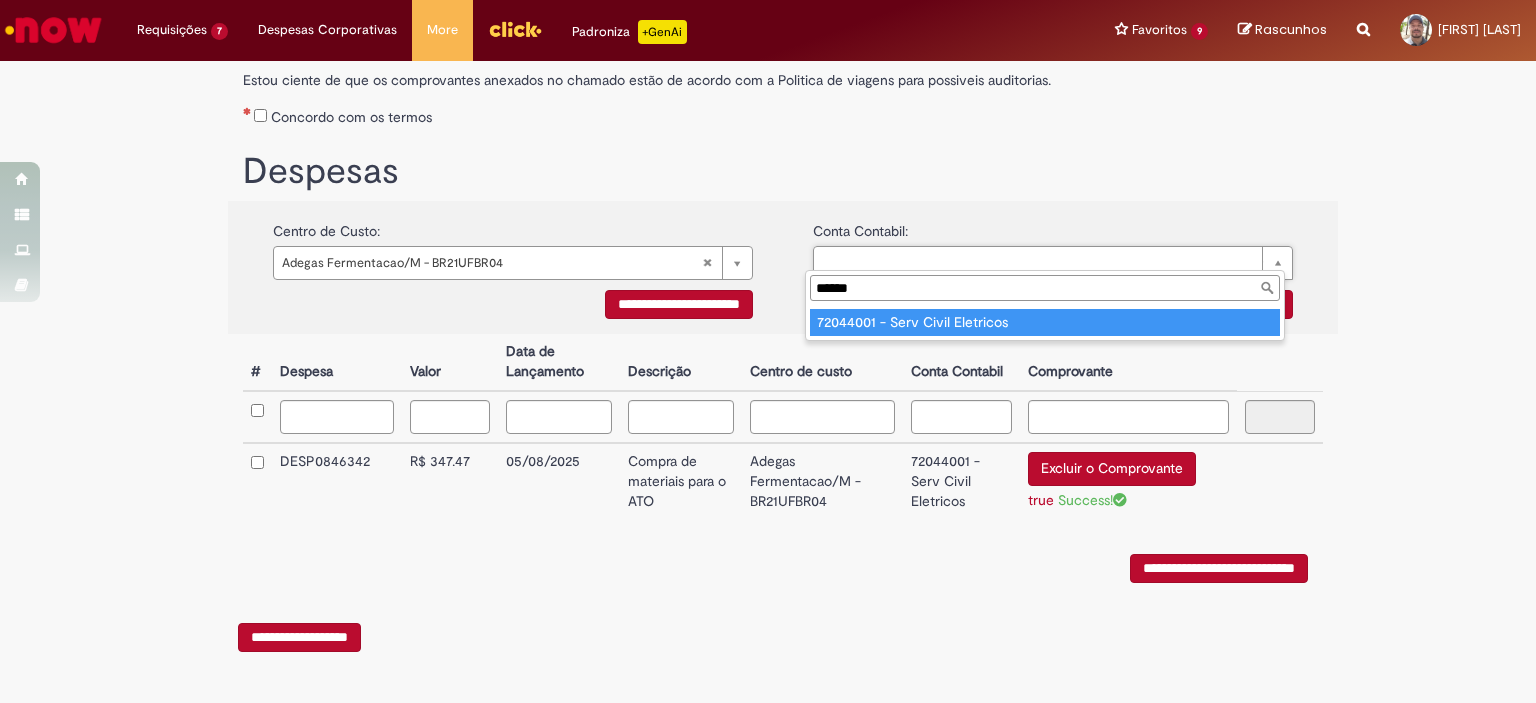 type on "******" 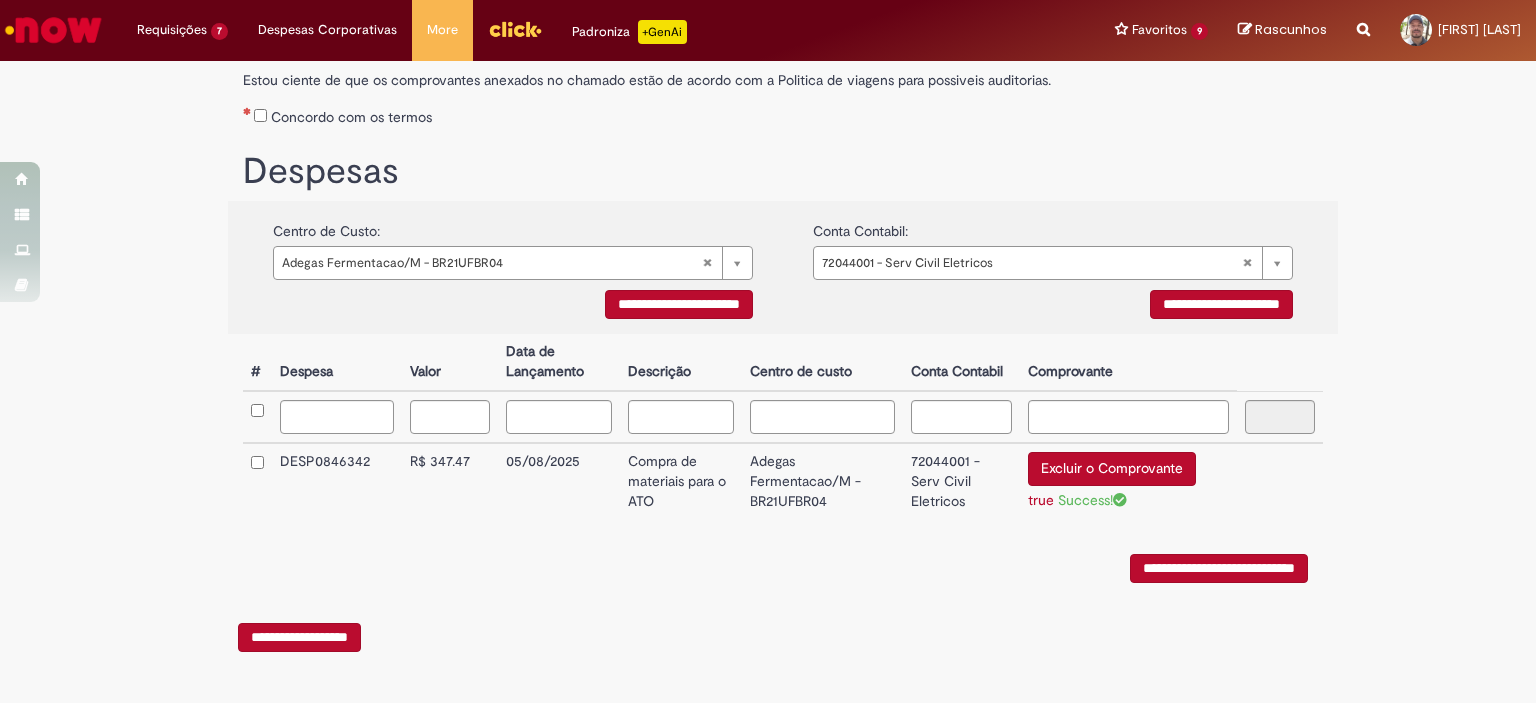 click on "**********" at bounding box center [783, 563] 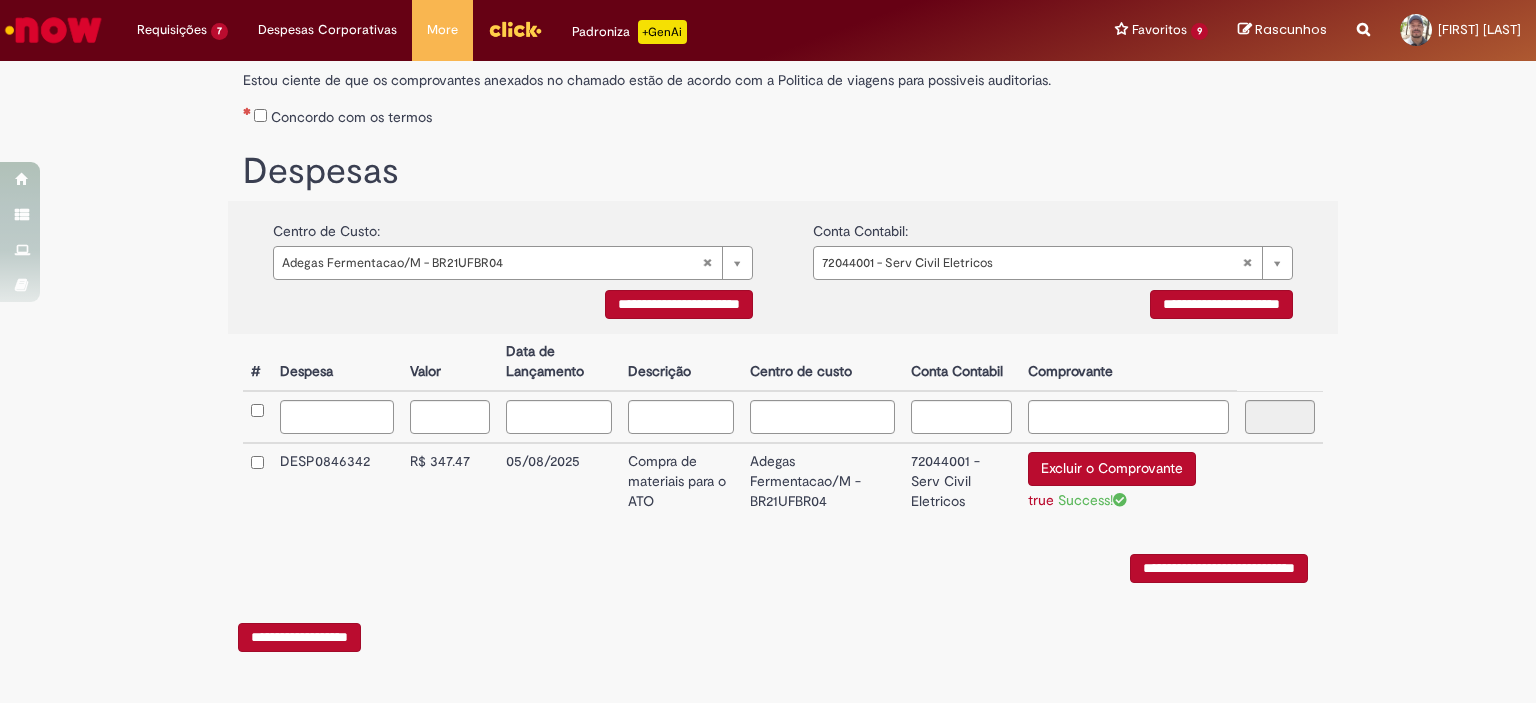 click on "**********" at bounding box center (1219, 568) 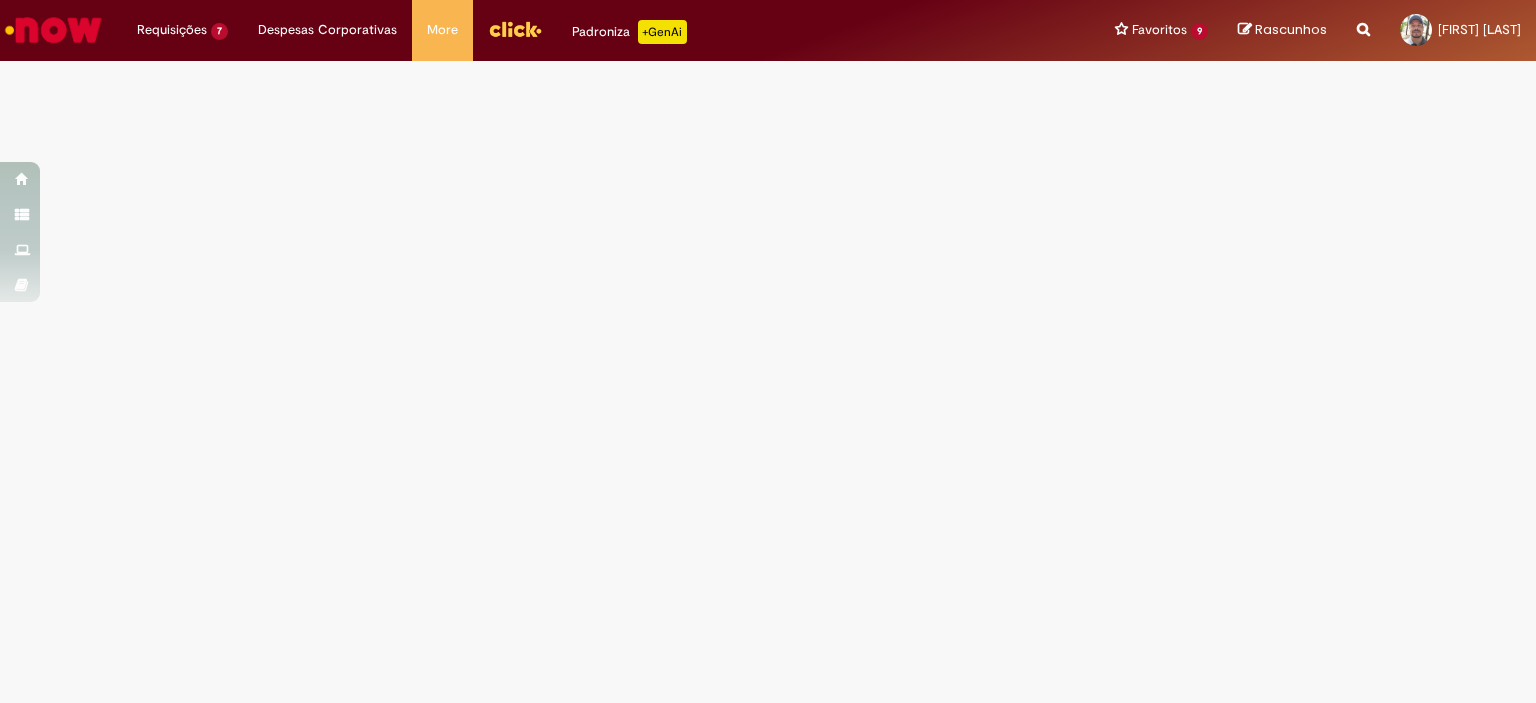scroll, scrollTop: 0, scrollLeft: 0, axis: both 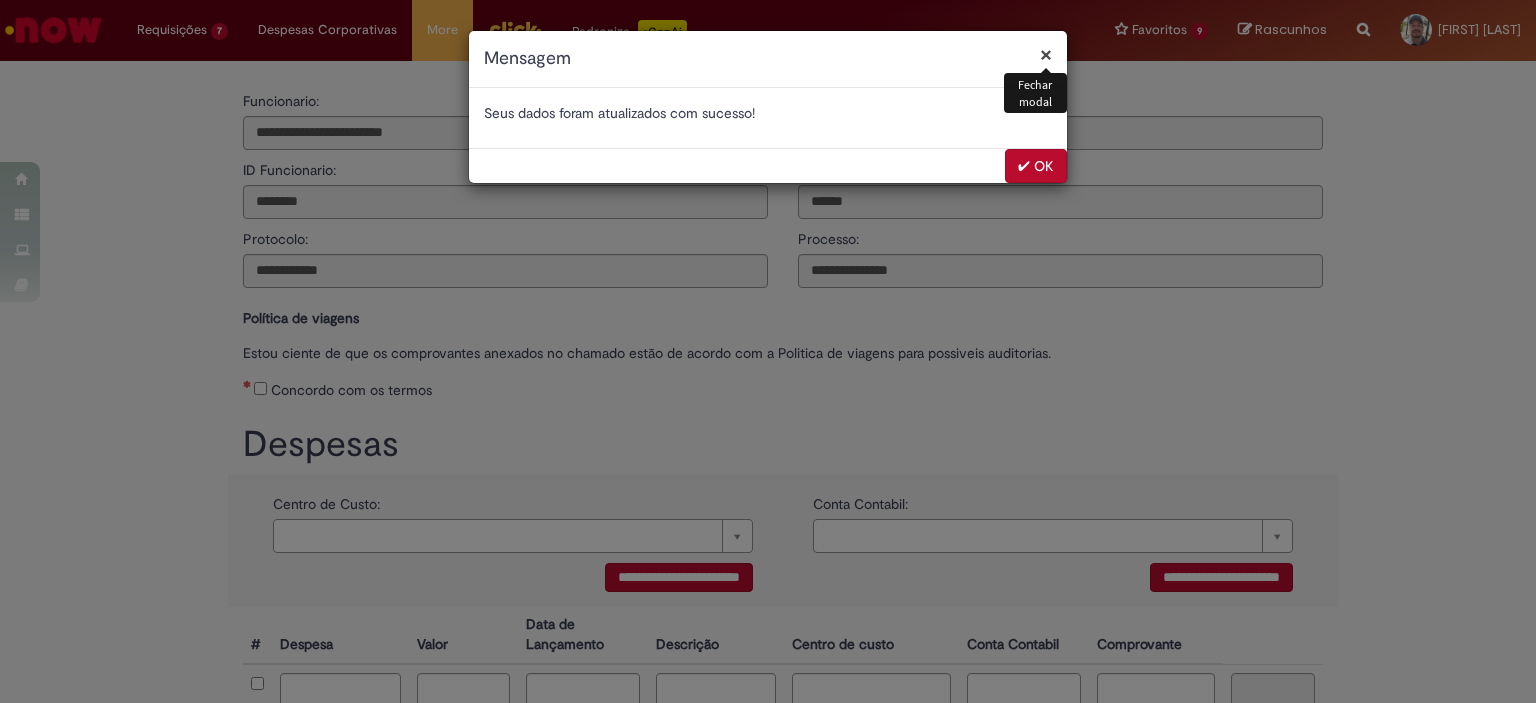 click on "✔ OK" at bounding box center [1036, 166] 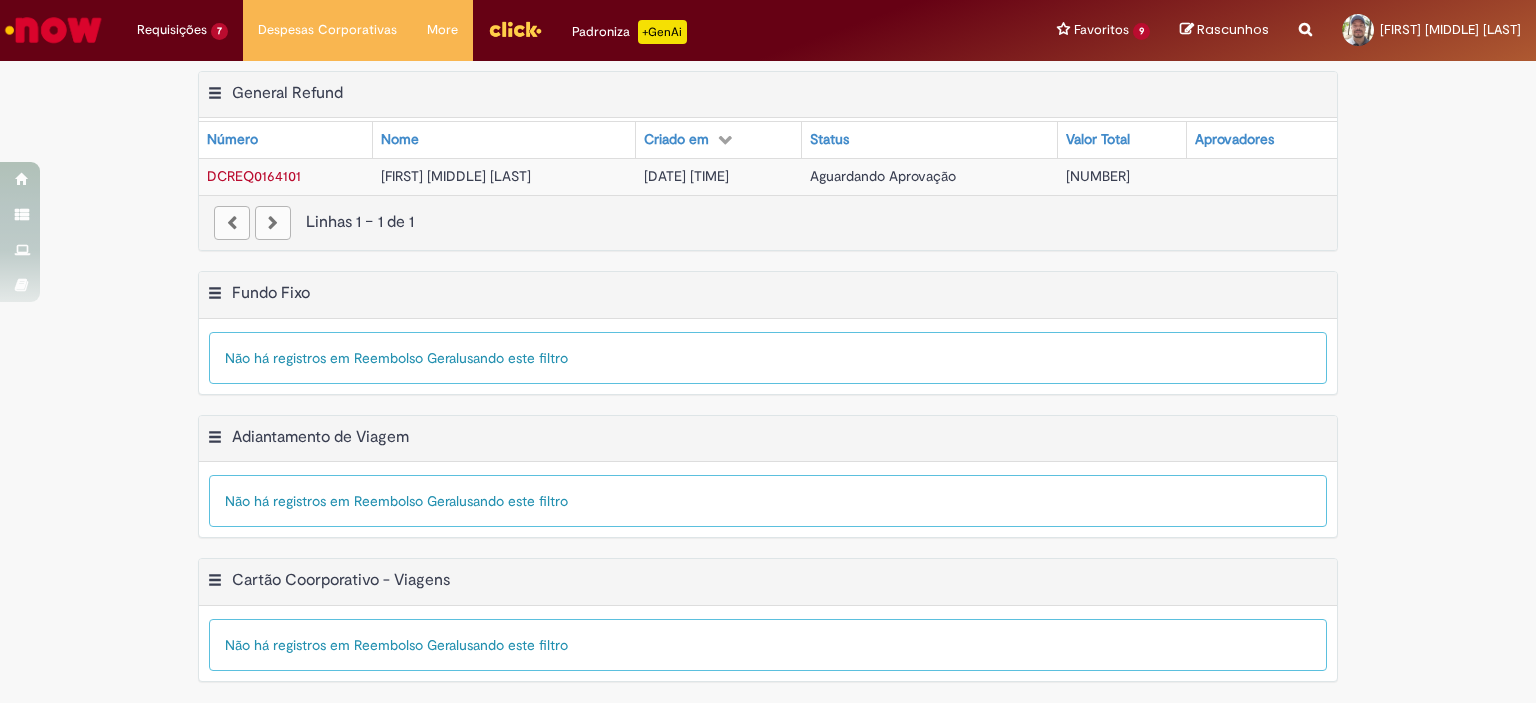 scroll, scrollTop: 0, scrollLeft: 0, axis: both 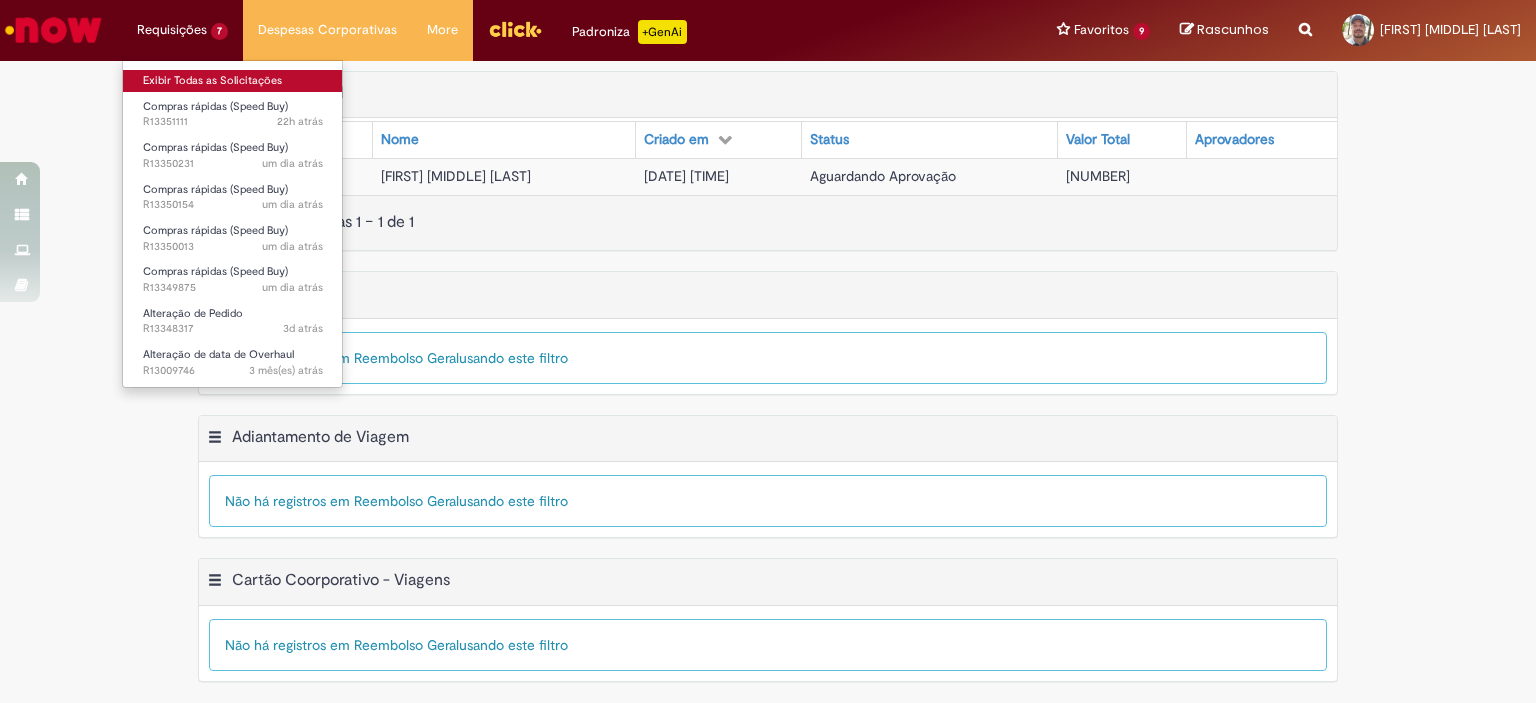 click on "Exibir Todas as Solicitações" at bounding box center (233, 81) 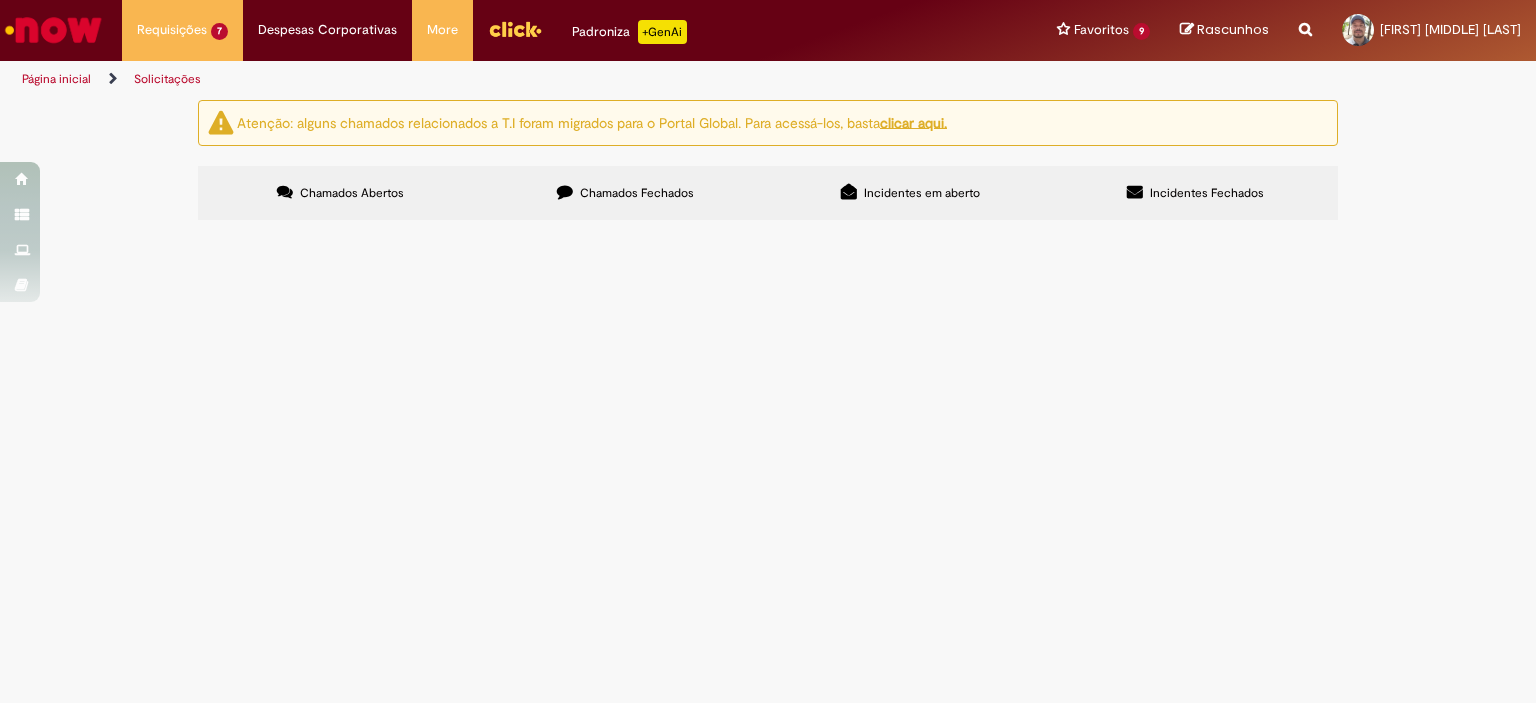 scroll, scrollTop: 0, scrollLeft: 0, axis: both 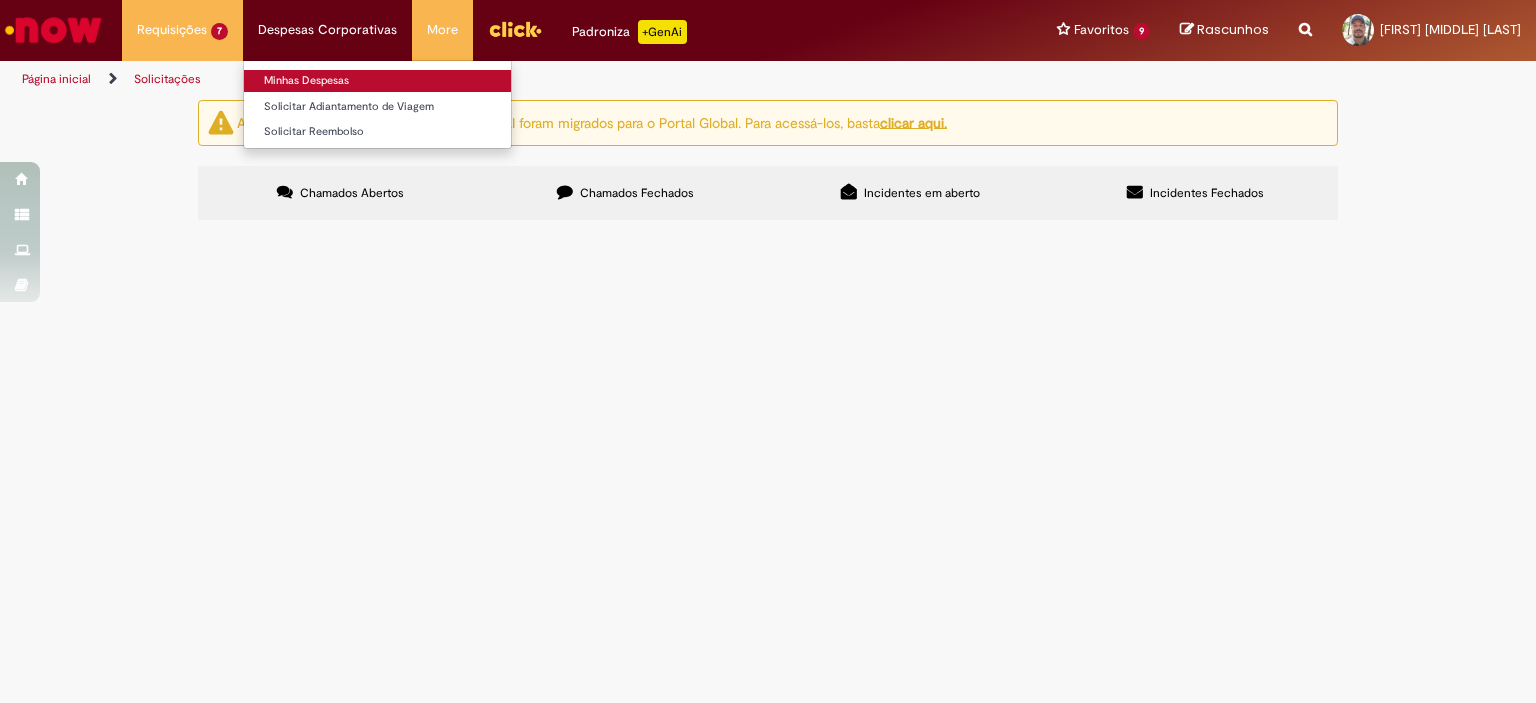 click on "Minhas Despesas" at bounding box center [377, 81] 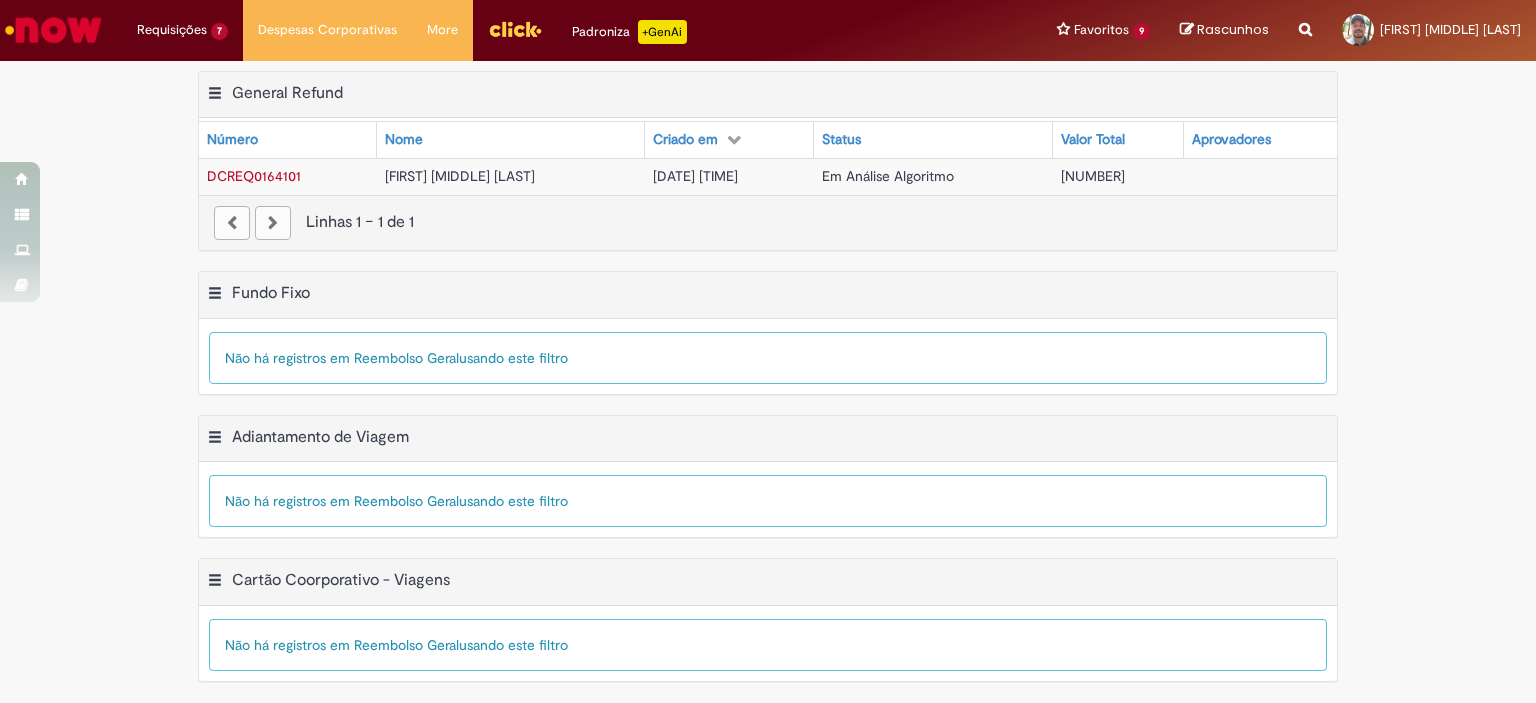 click on "Aprovadores" at bounding box center (1231, 140) 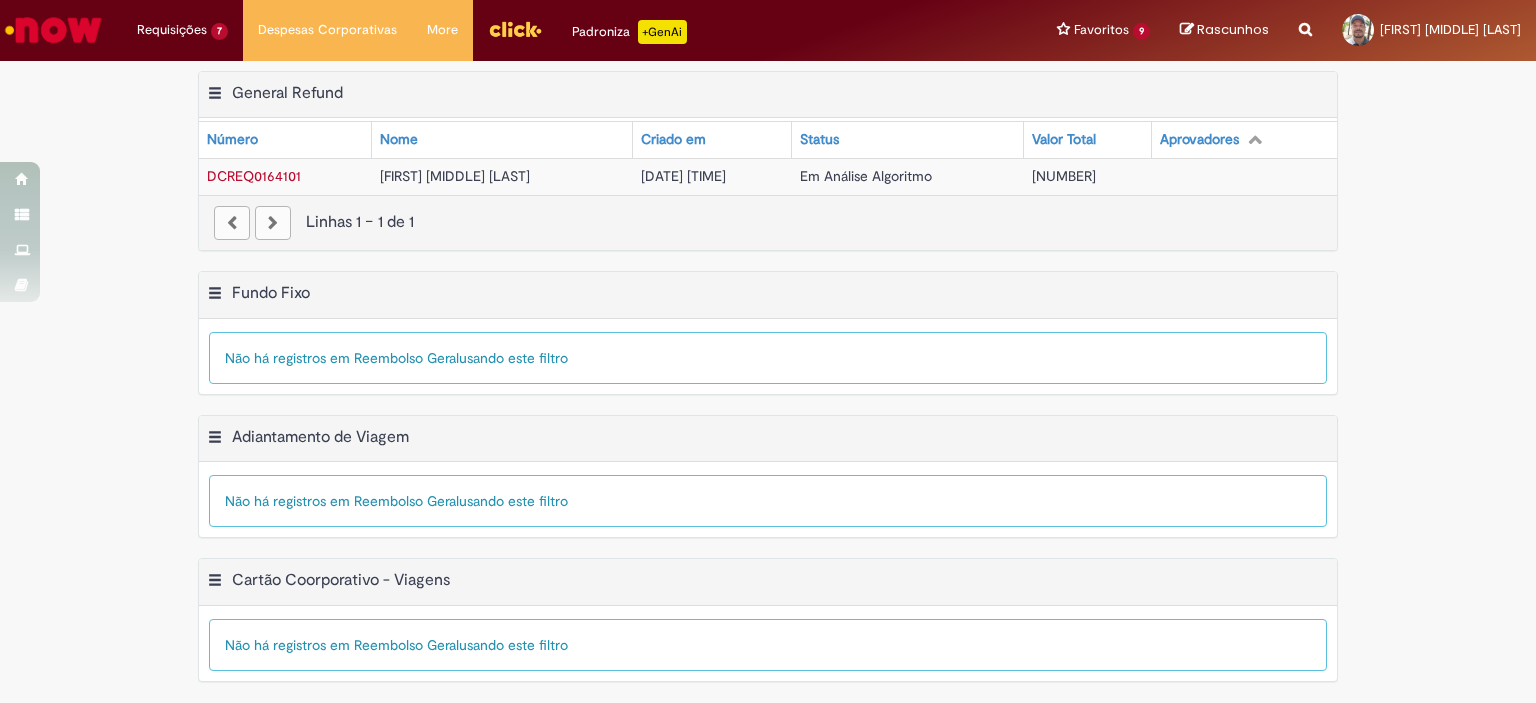 click on "Aprovadores" at bounding box center (1245, 140) 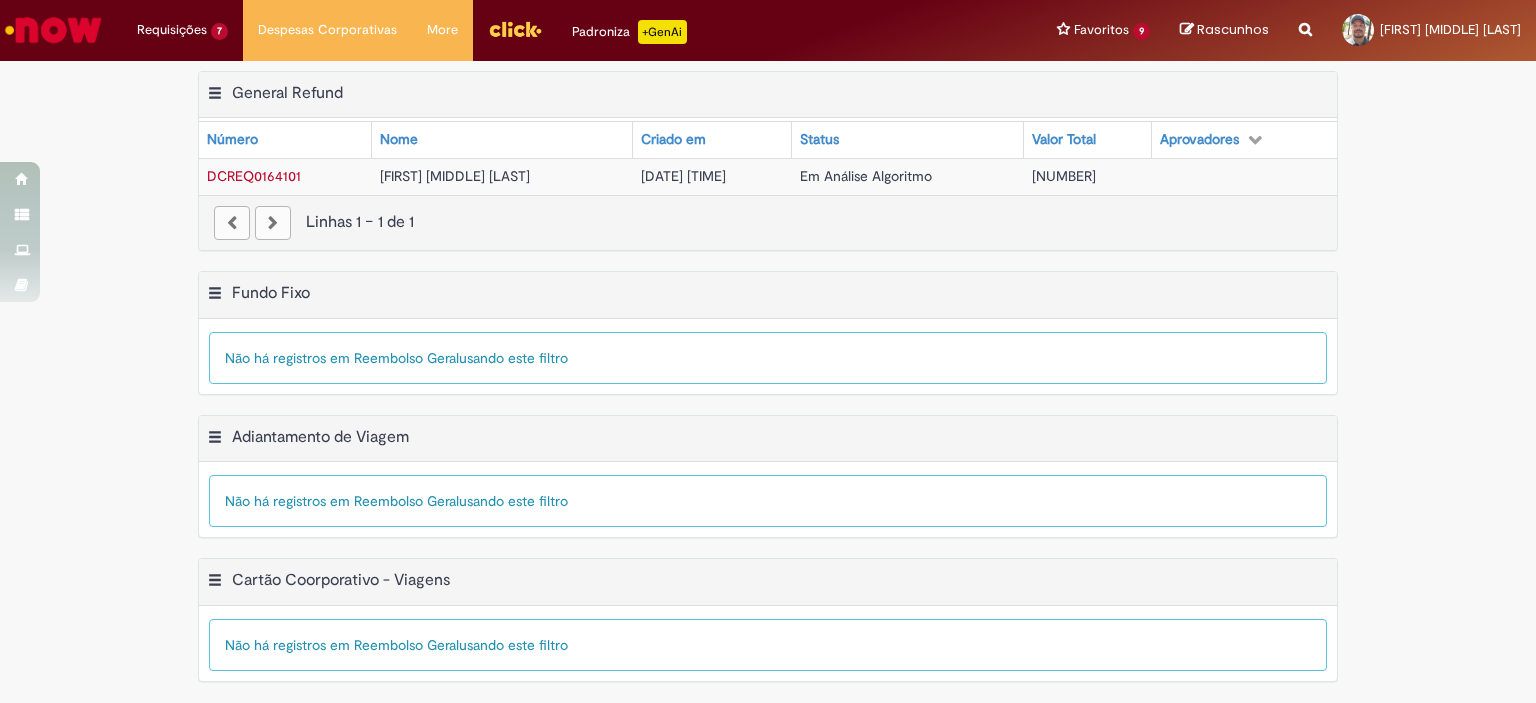 click on "Linhas 1 − 1 de 1" at bounding box center [768, 222] 